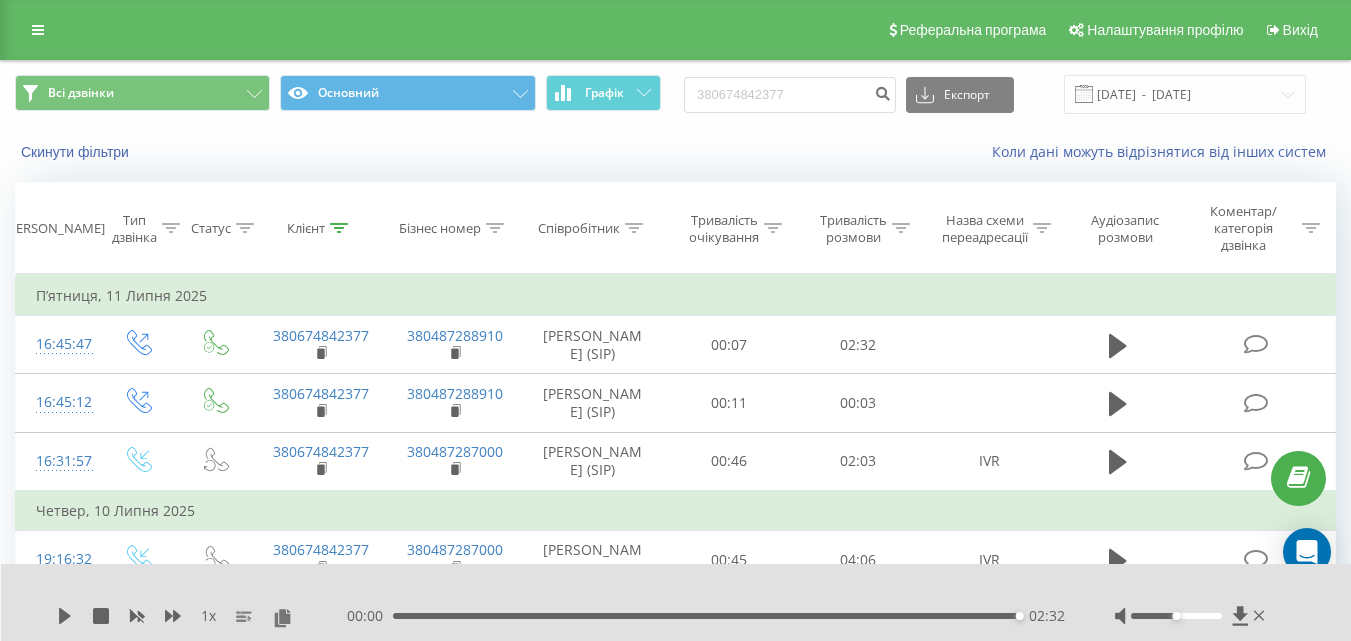 scroll, scrollTop: 200, scrollLeft: 0, axis: vertical 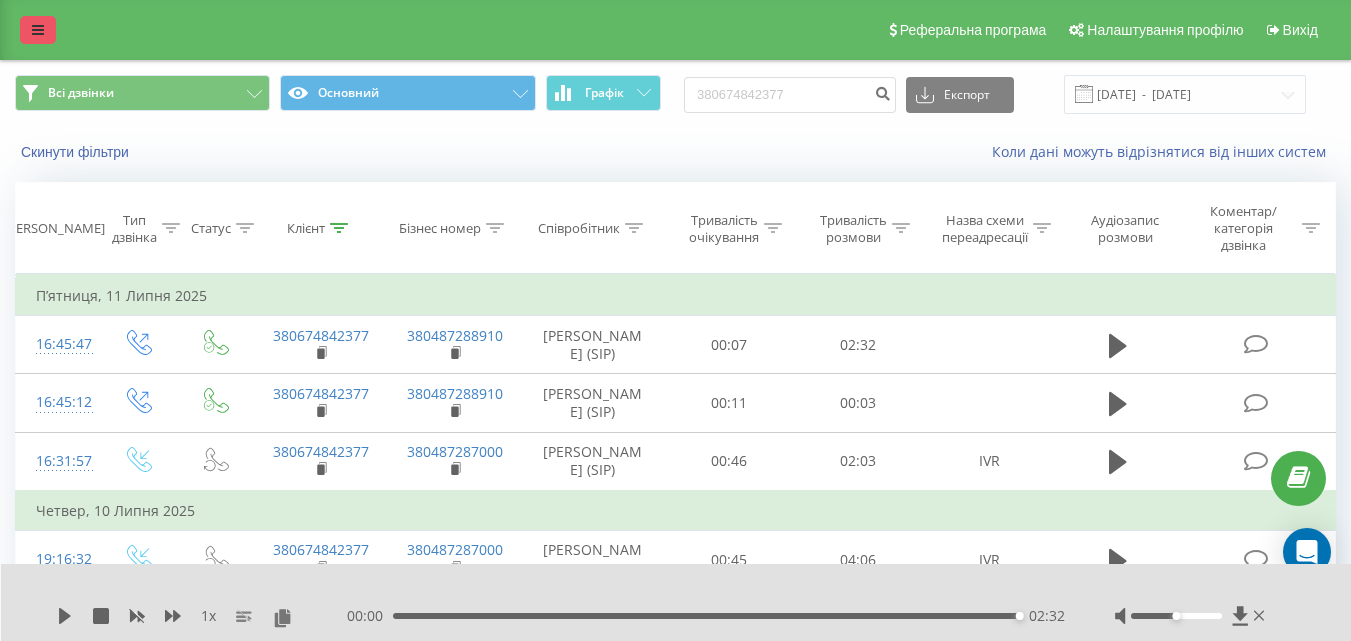click at bounding box center (38, 30) 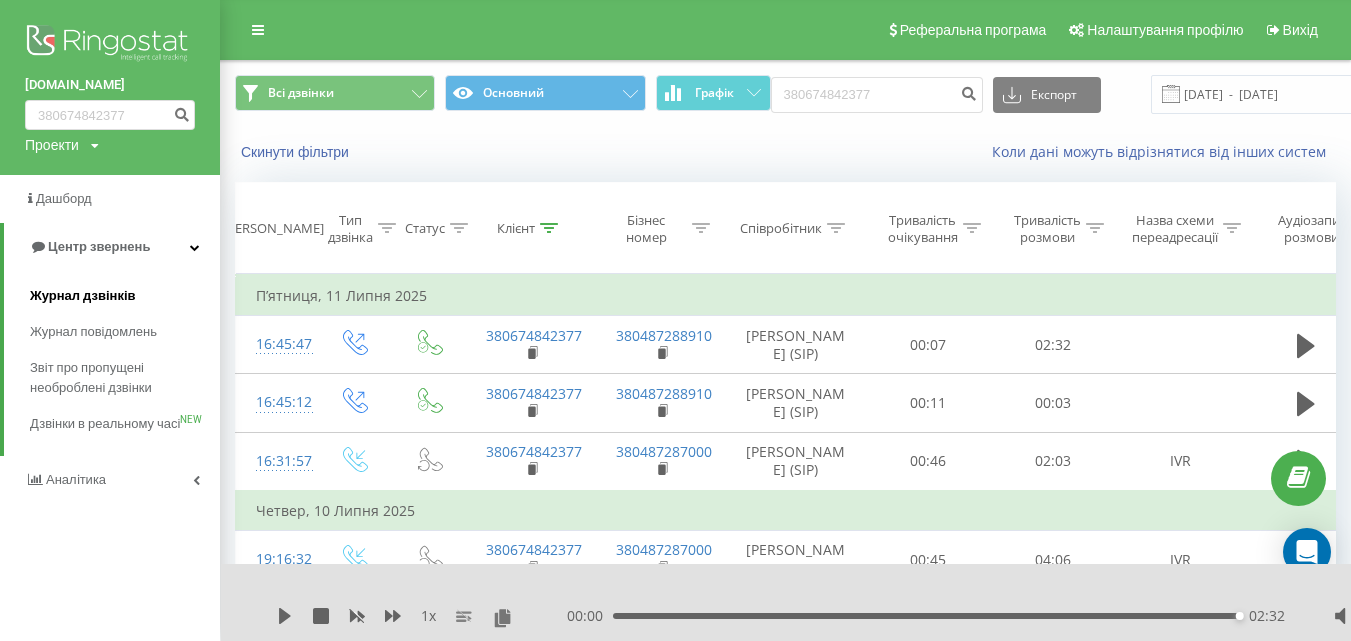 click on "Журнал дзвінків" at bounding box center (83, 296) 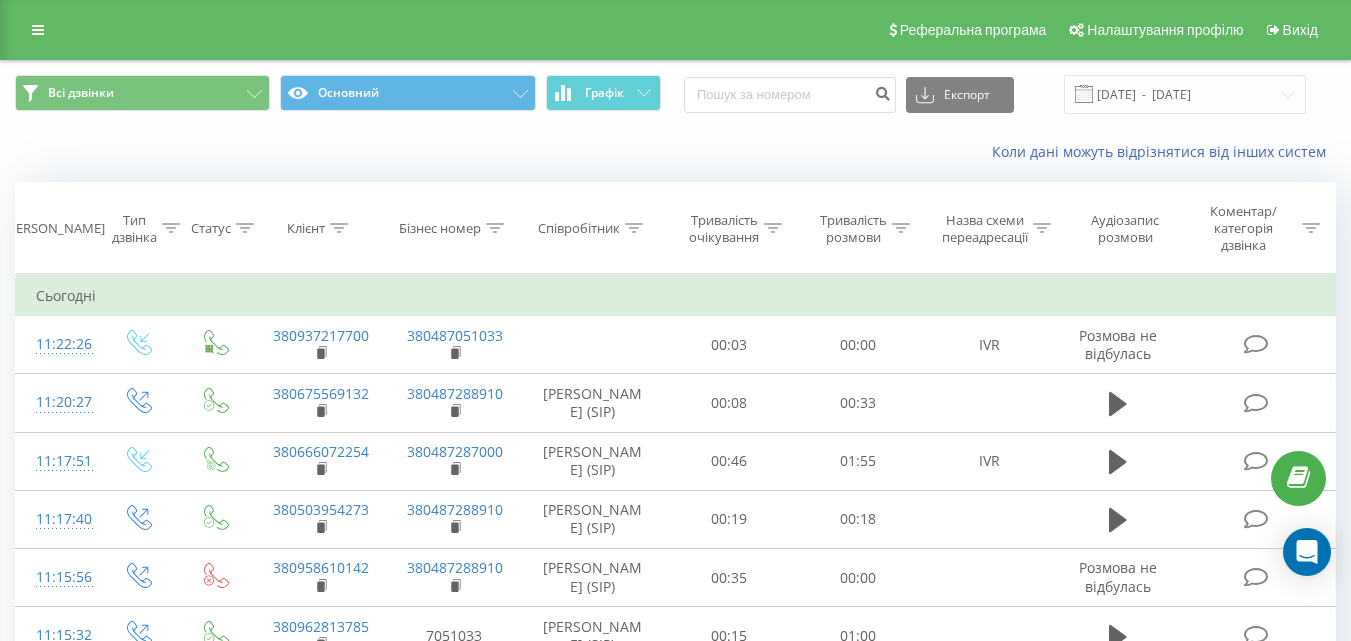 scroll, scrollTop: 0, scrollLeft: 0, axis: both 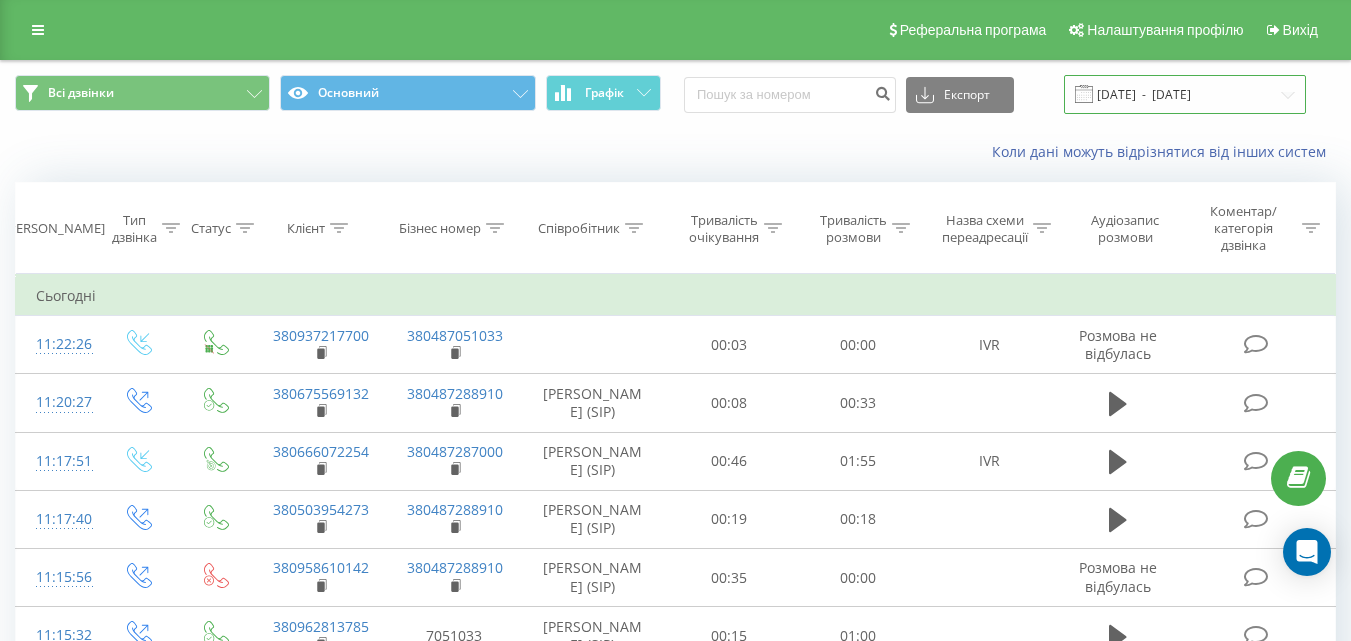 click on "14.06.2025  -  14.07.2025" at bounding box center (1185, 94) 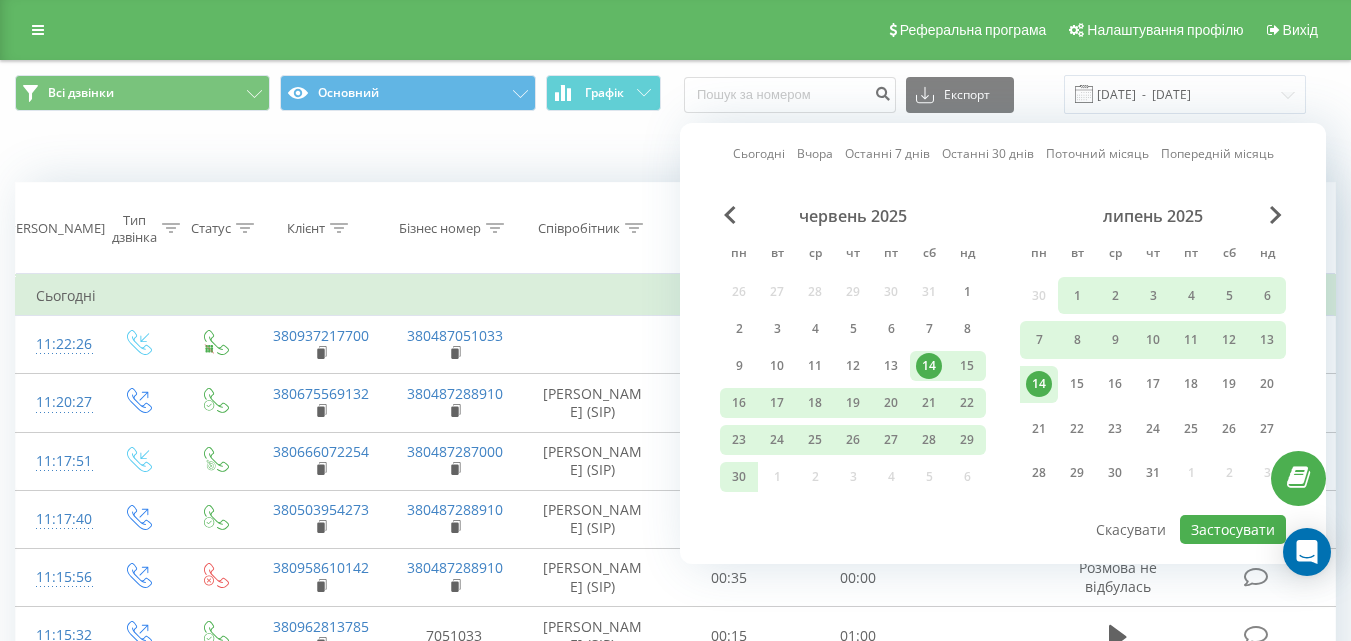 click on "14" at bounding box center [1039, 384] 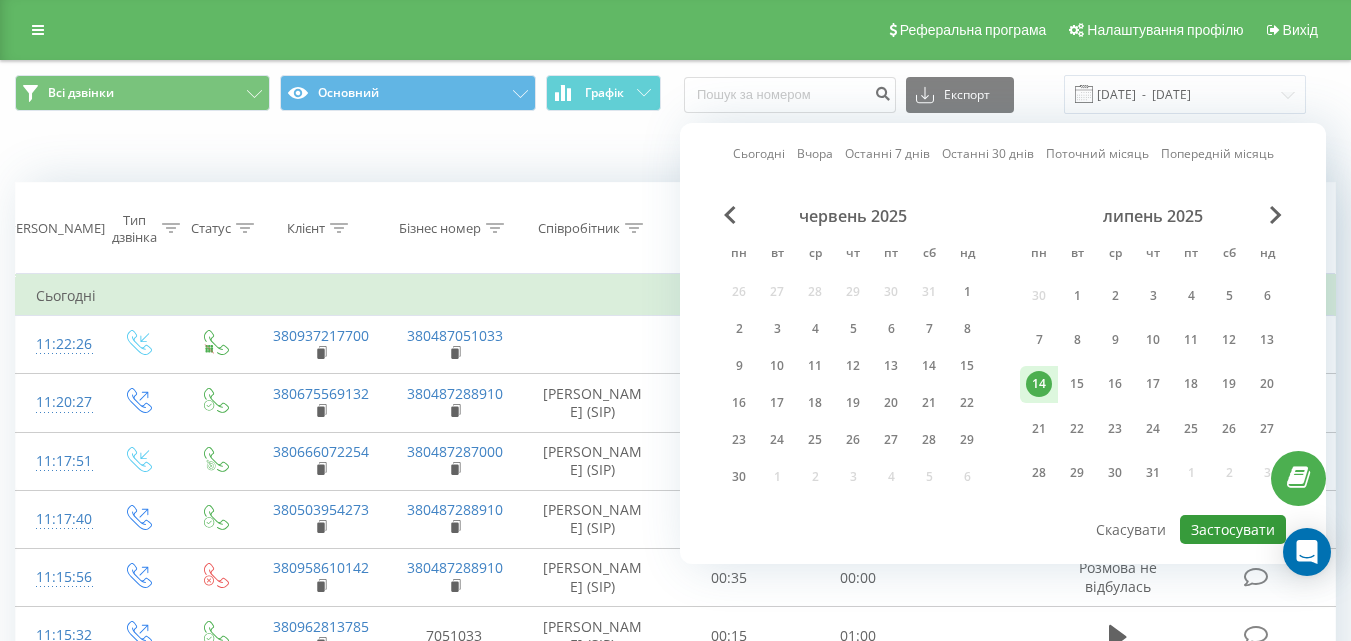 drag, startPoint x: 1207, startPoint y: 526, endPoint x: 1198, endPoint y: 511, distance: 17.492855 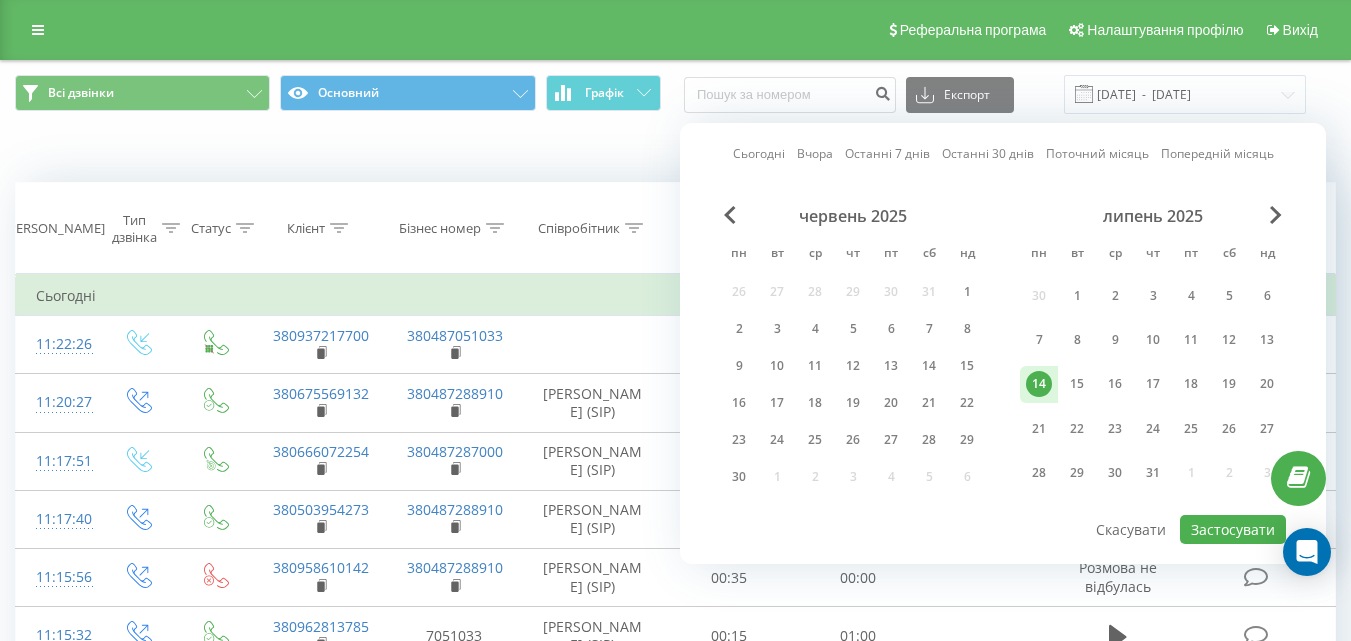 type on "[DATE]  -  [DATE]" 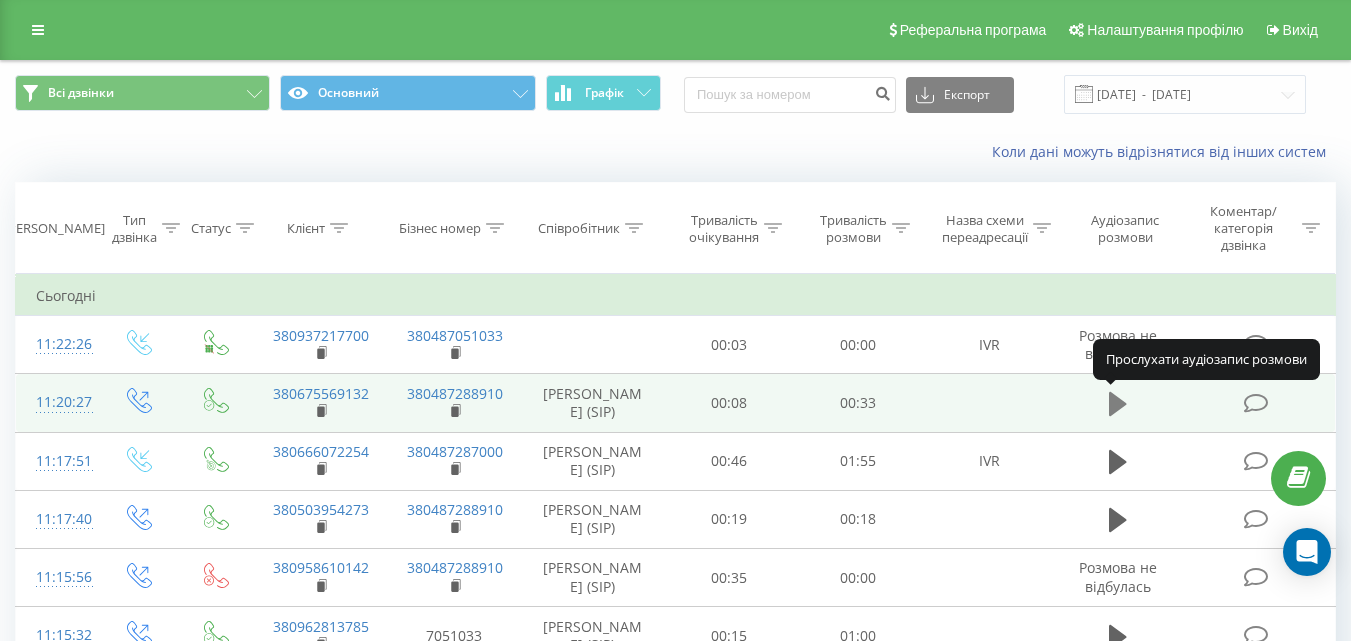 click 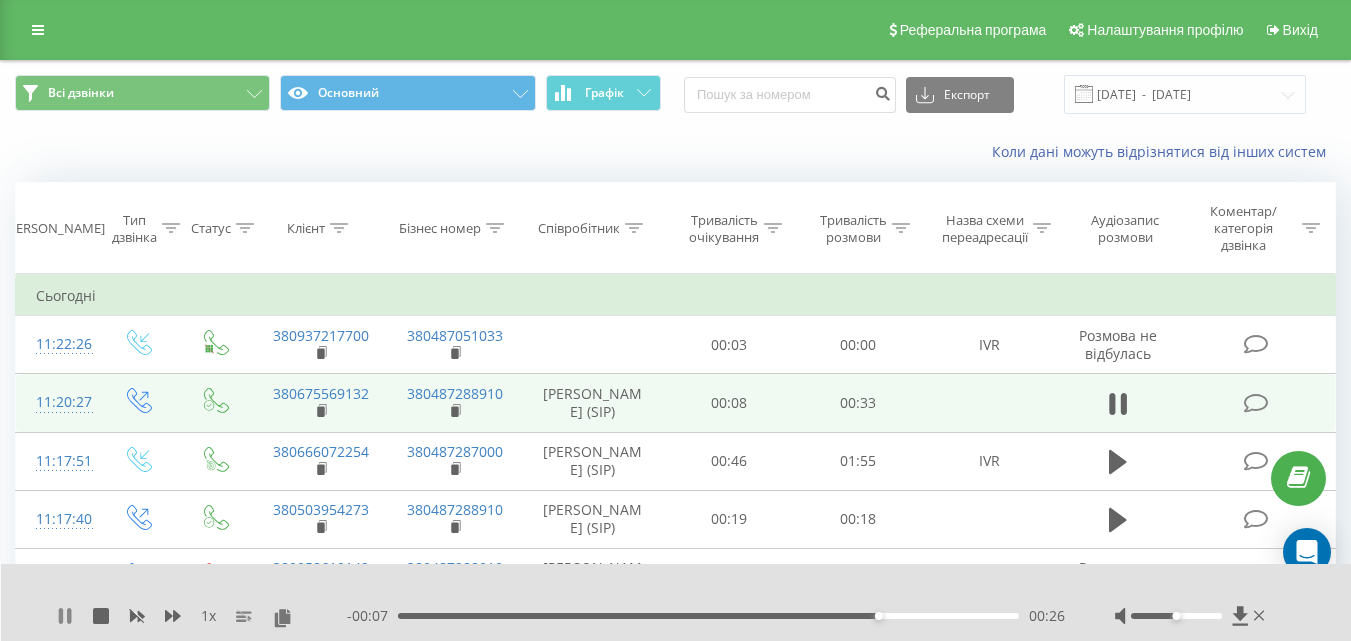 click 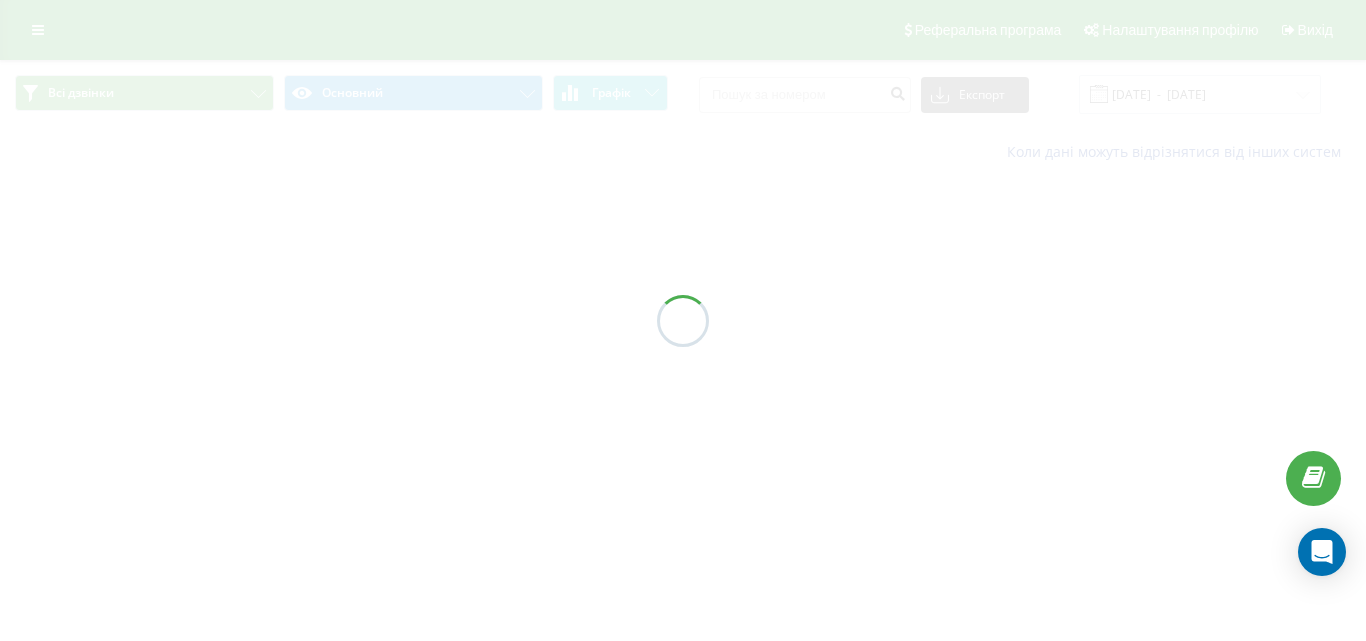 scroll, scrollTop: 0, scrollLeft: 0, axis: both 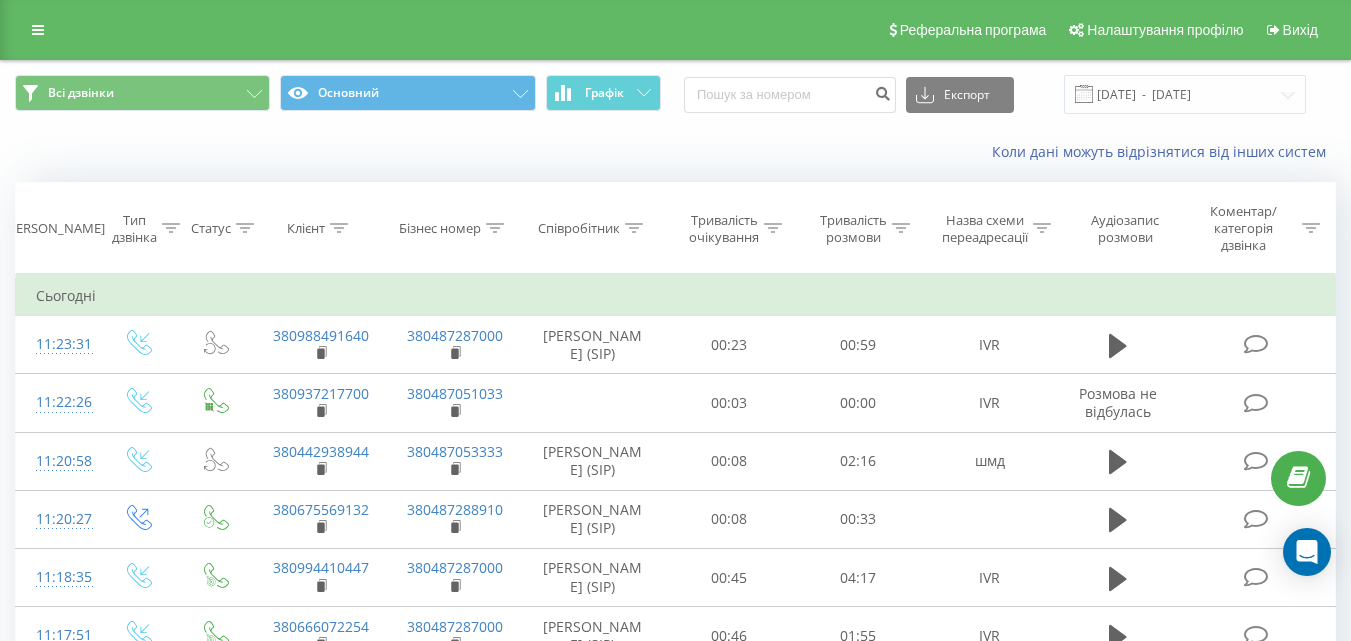 click 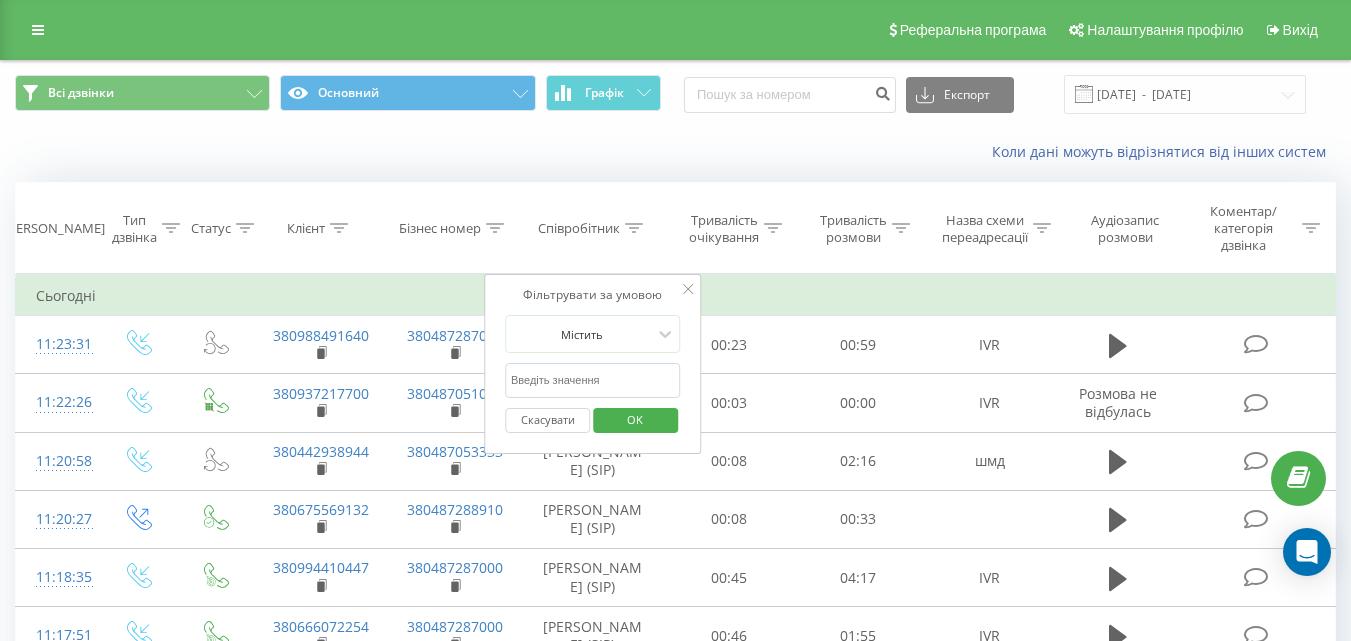 click at bounding box center (593, 380) 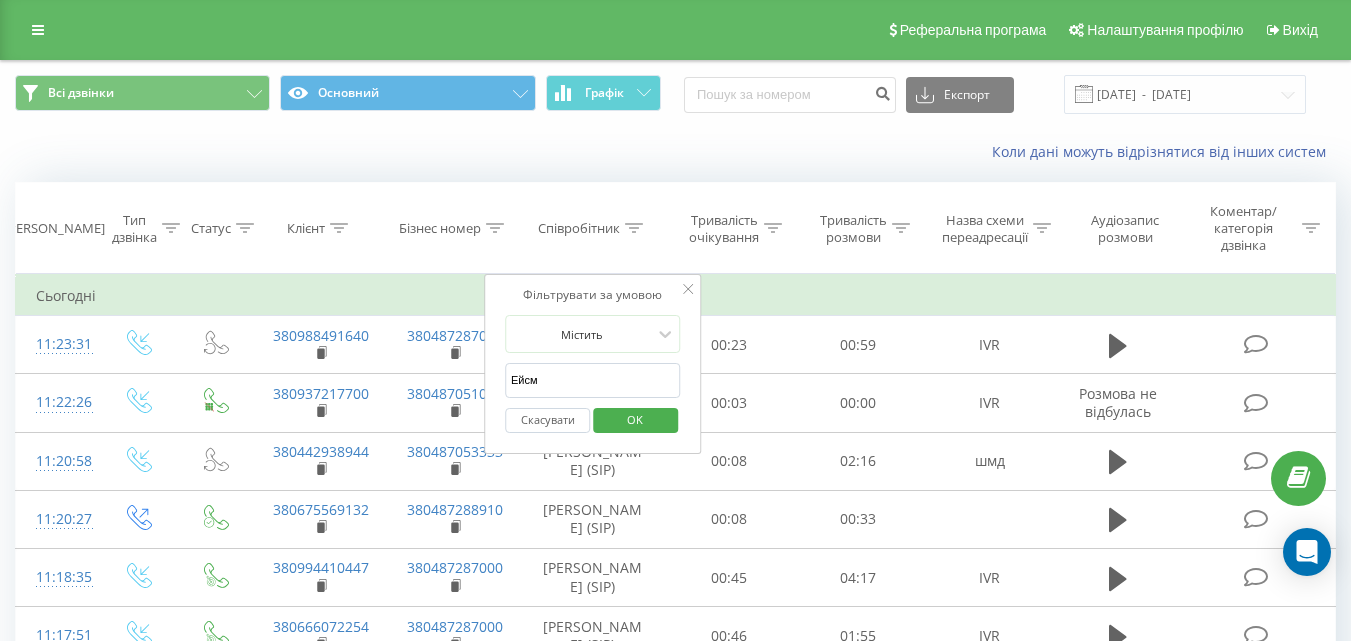 click on "OK" at bounding box center [635, 419] 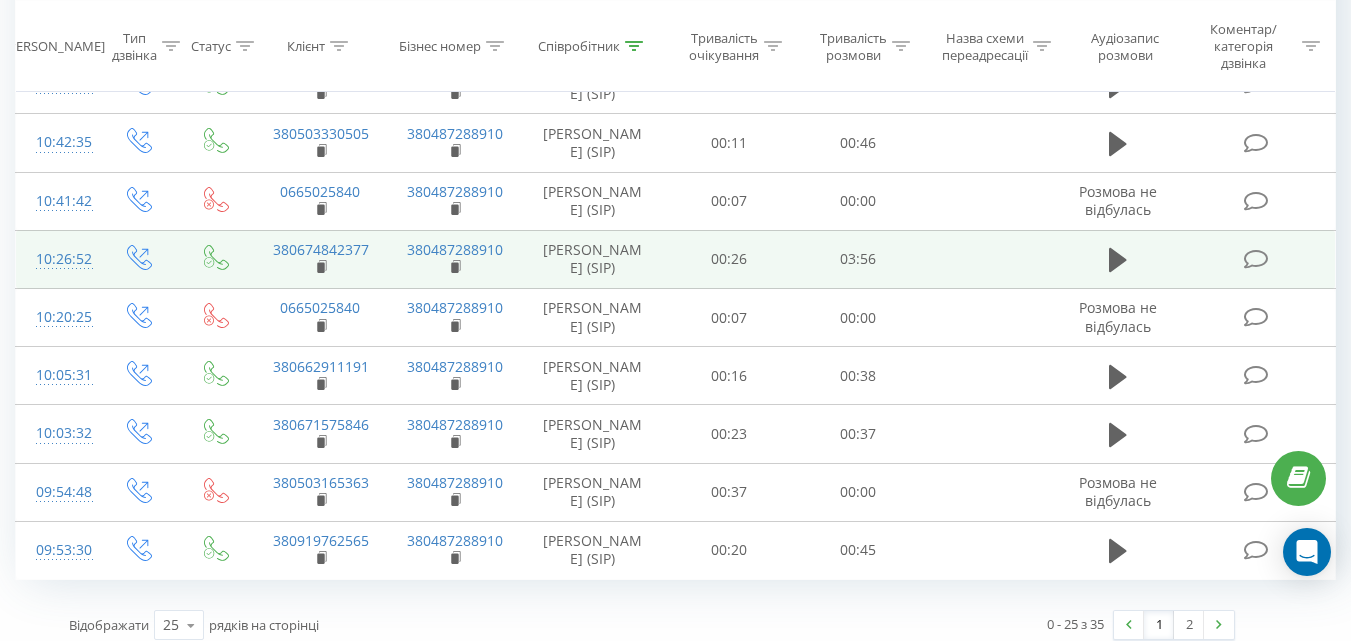scroll, scrollTop: 1205, scrollLeft: 0, axis: vertical 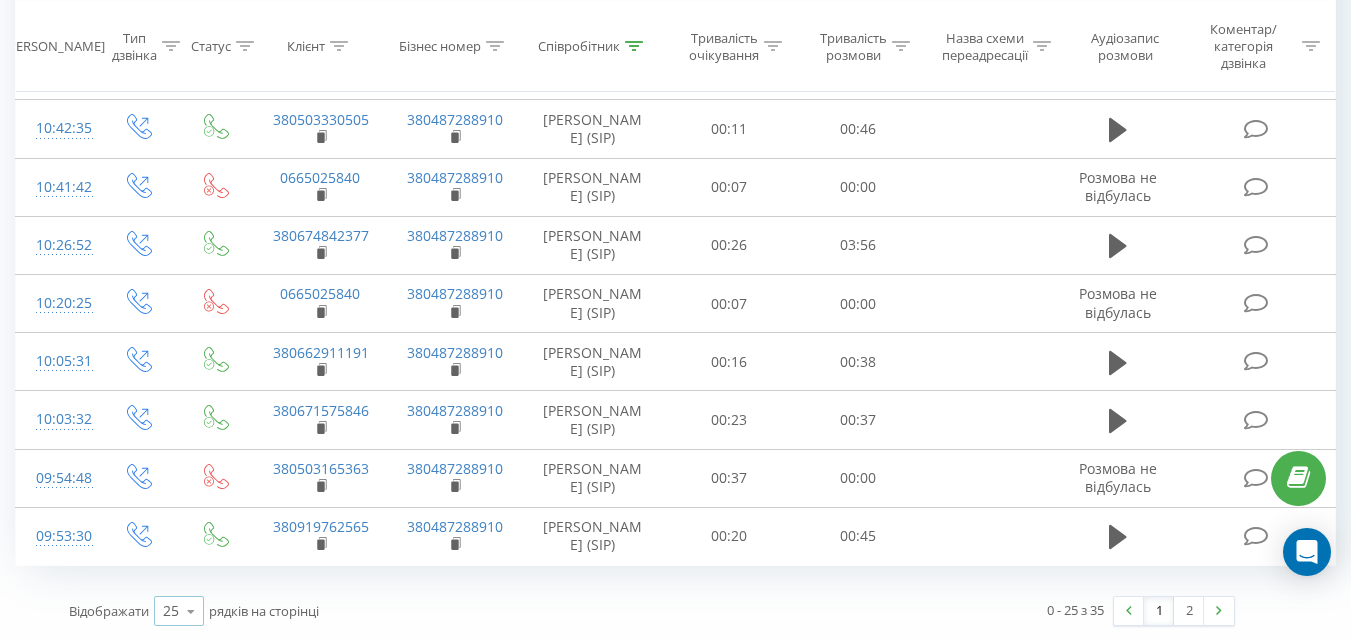 click at bounding box center (191, 611) 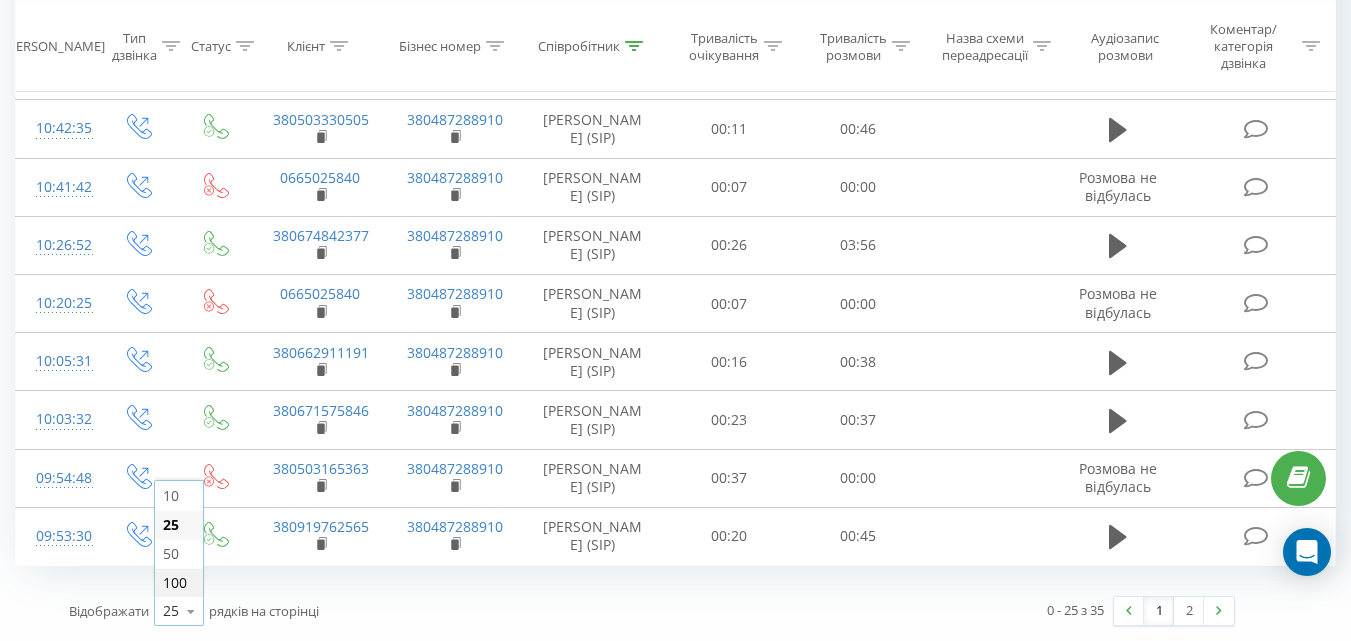 click on "100" at bounding box center (179, 582) 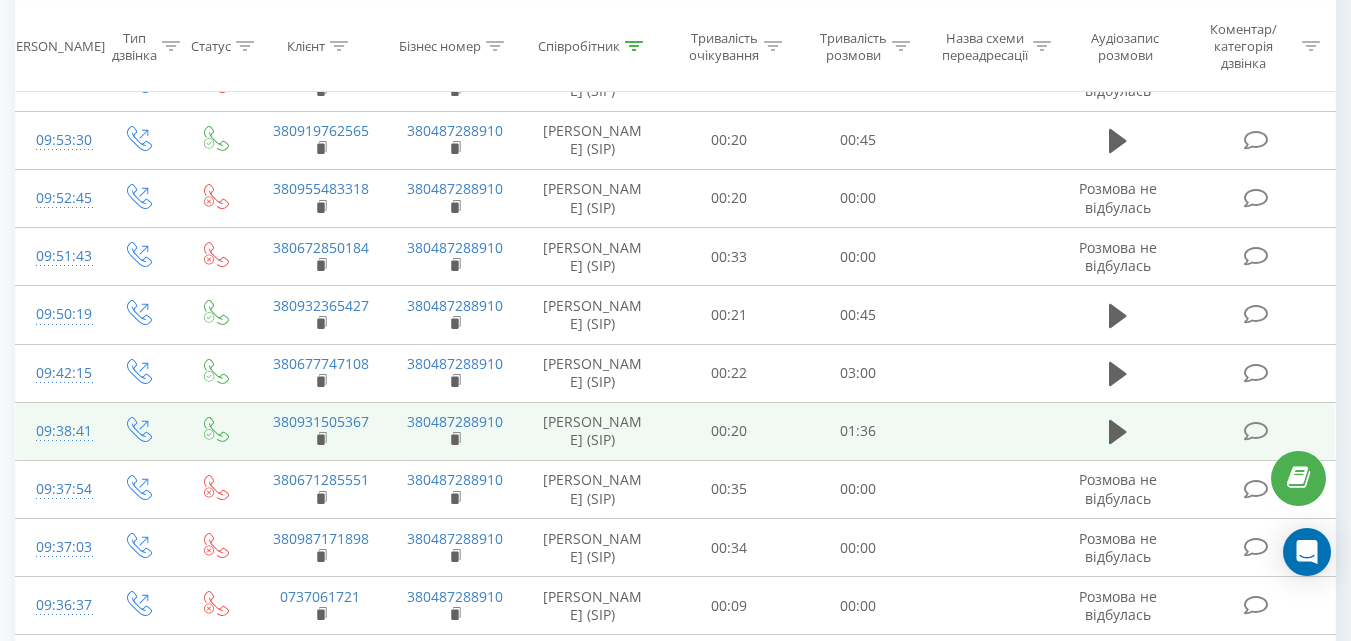 scroll, scrollTop: 1605, scrollLeft: 0, axis: vertical 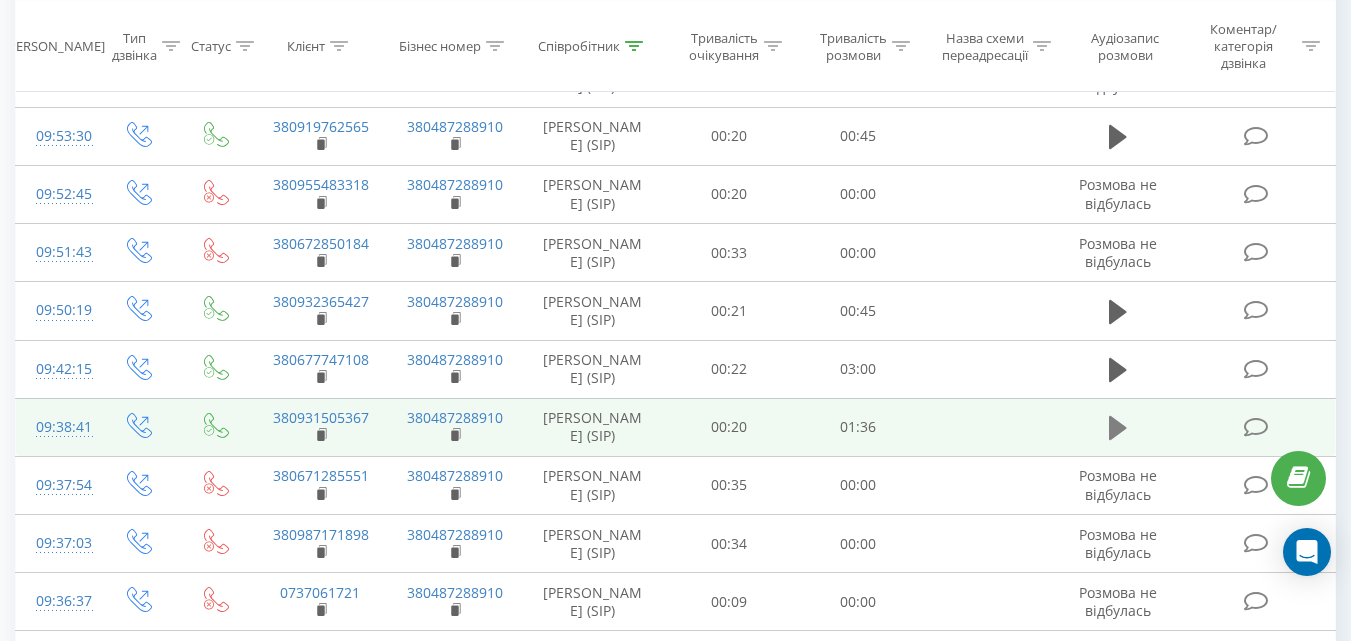 click 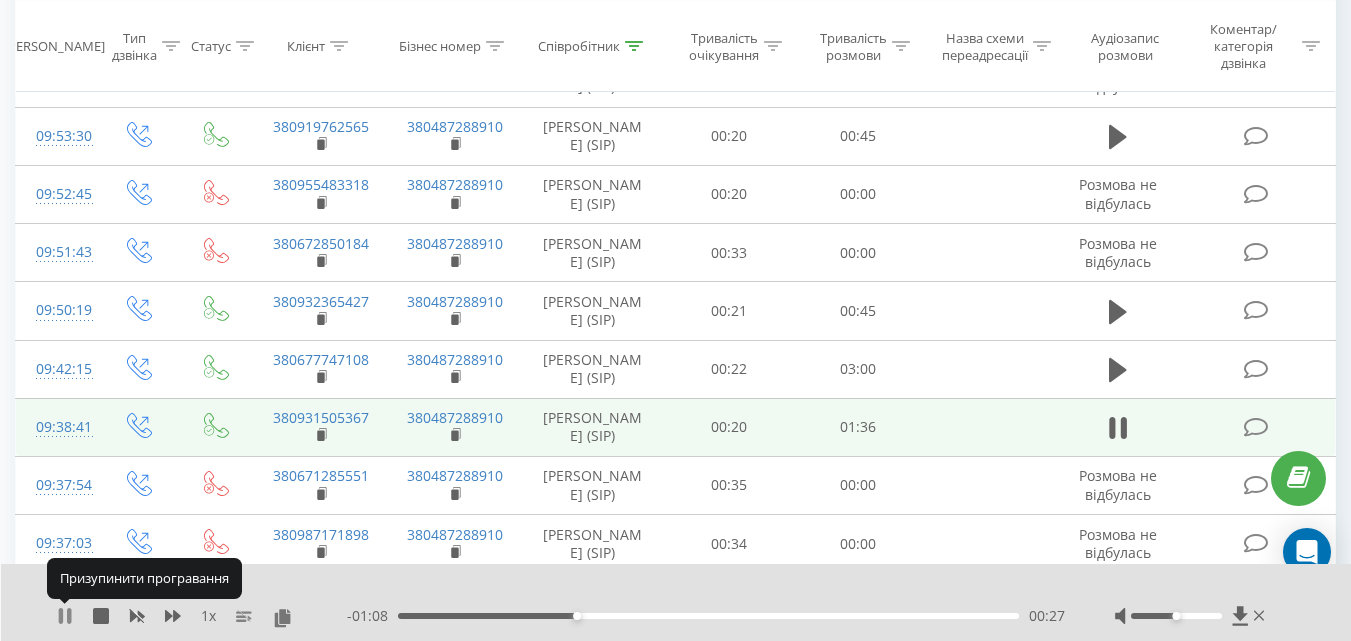 click 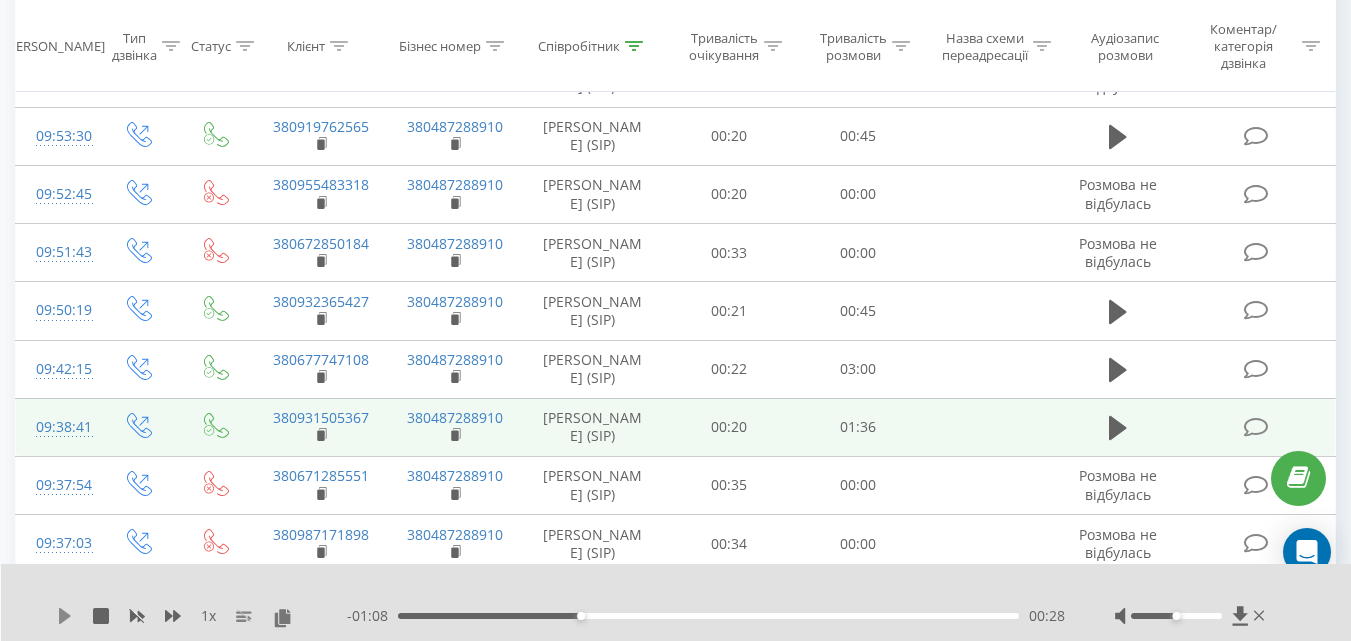 click 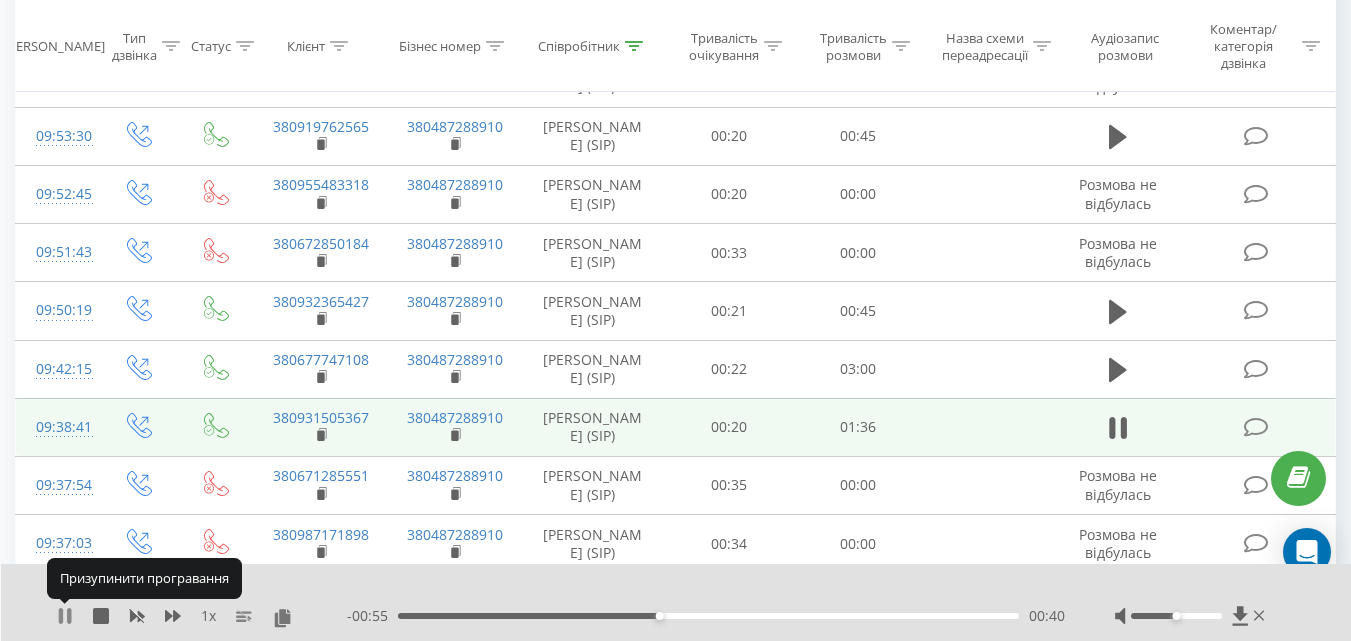 click 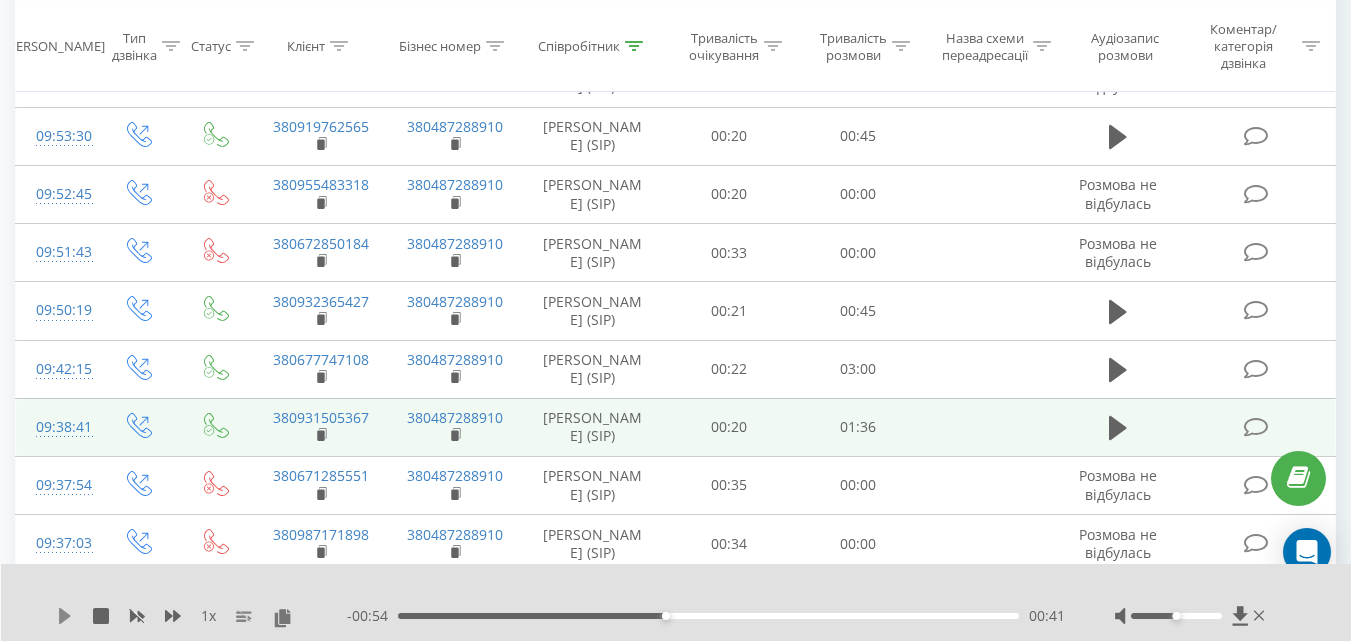 click 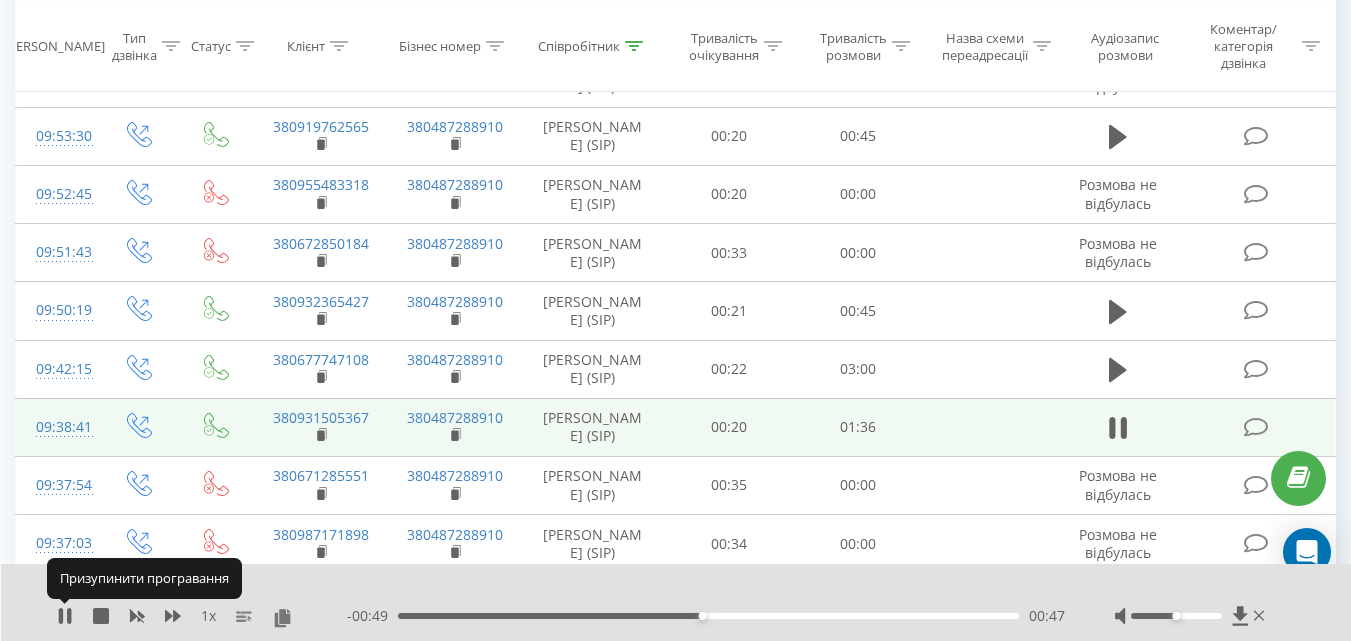 click 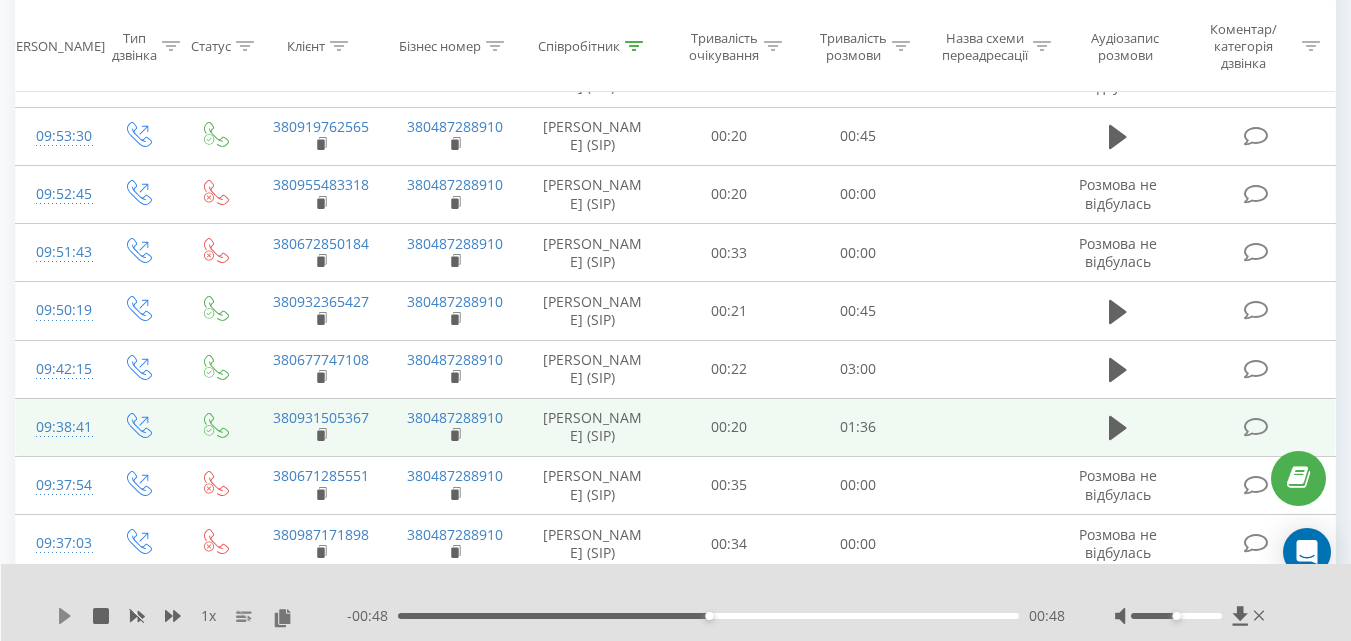 click 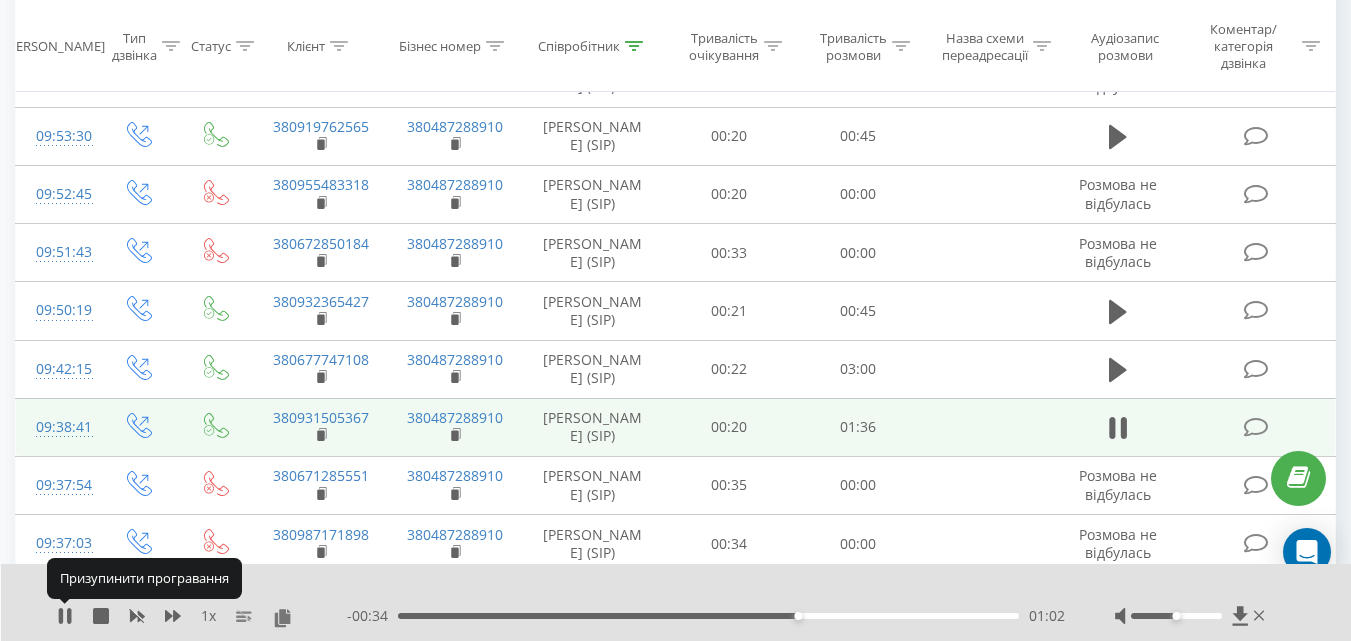 click 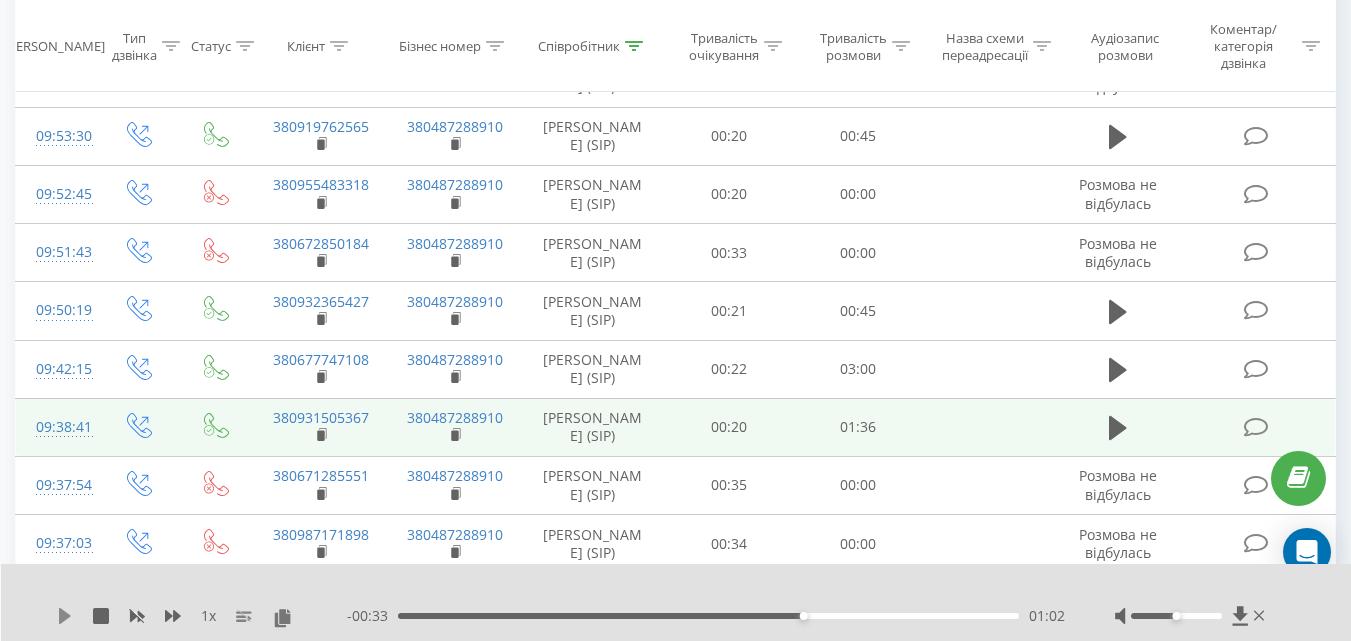 click 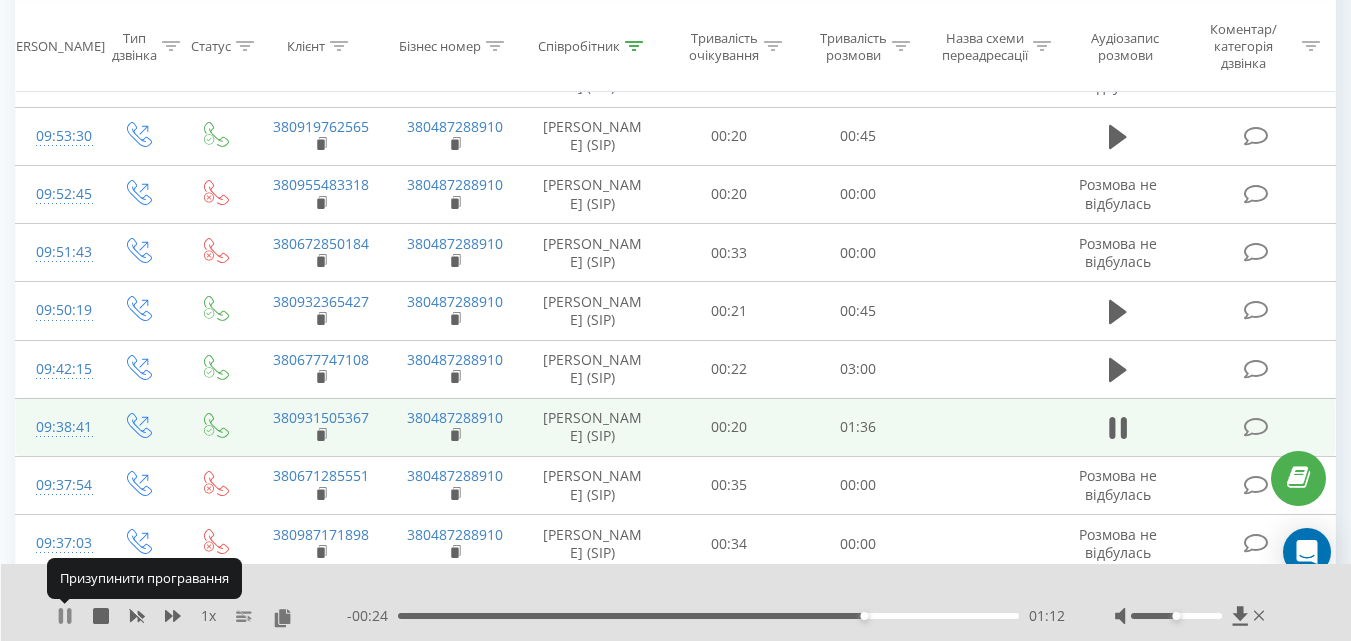 click 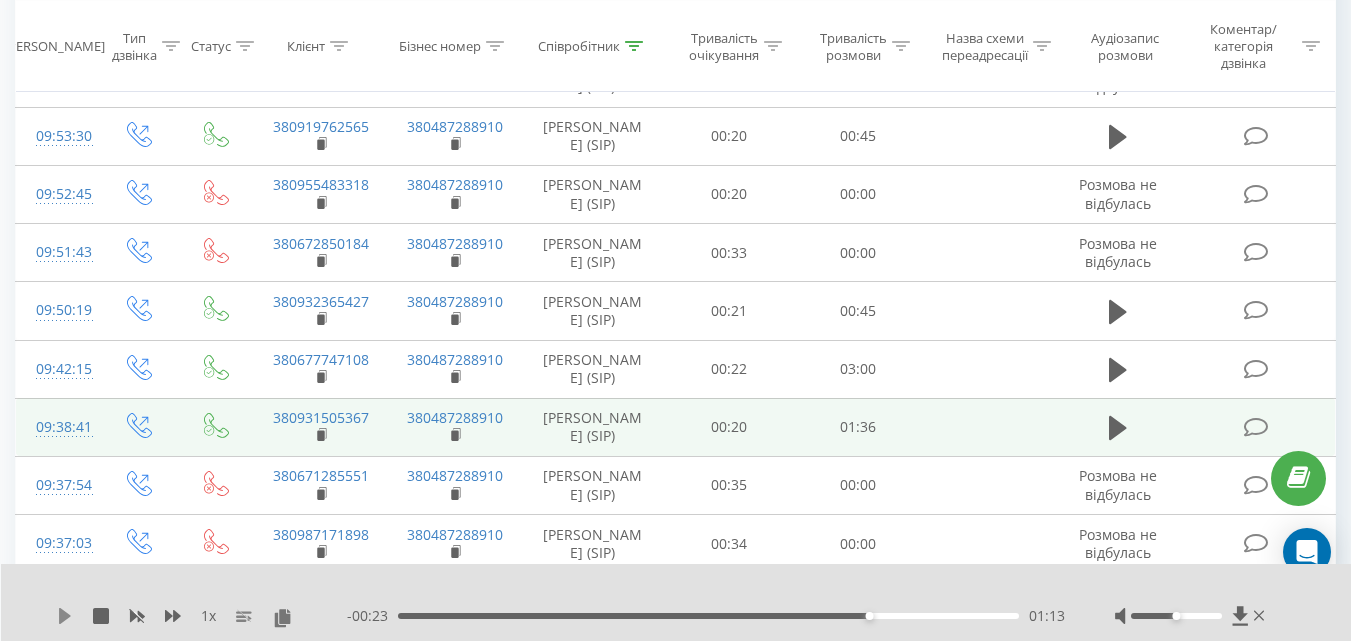 click 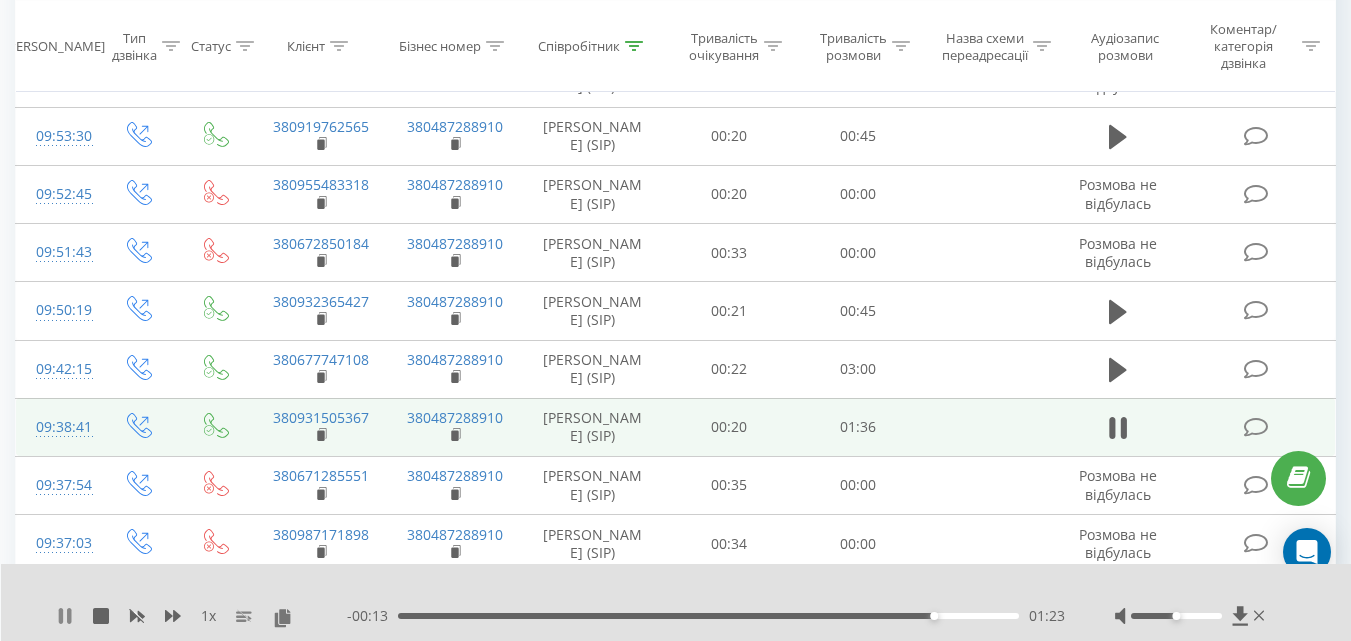 click 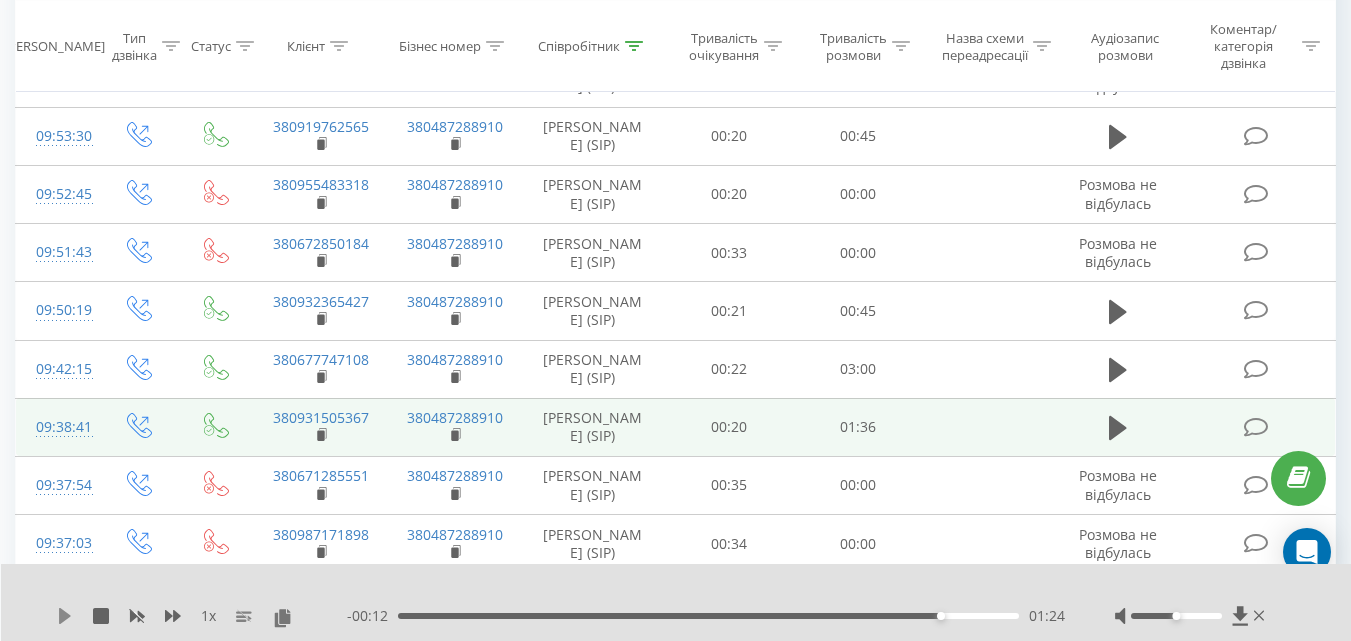 click 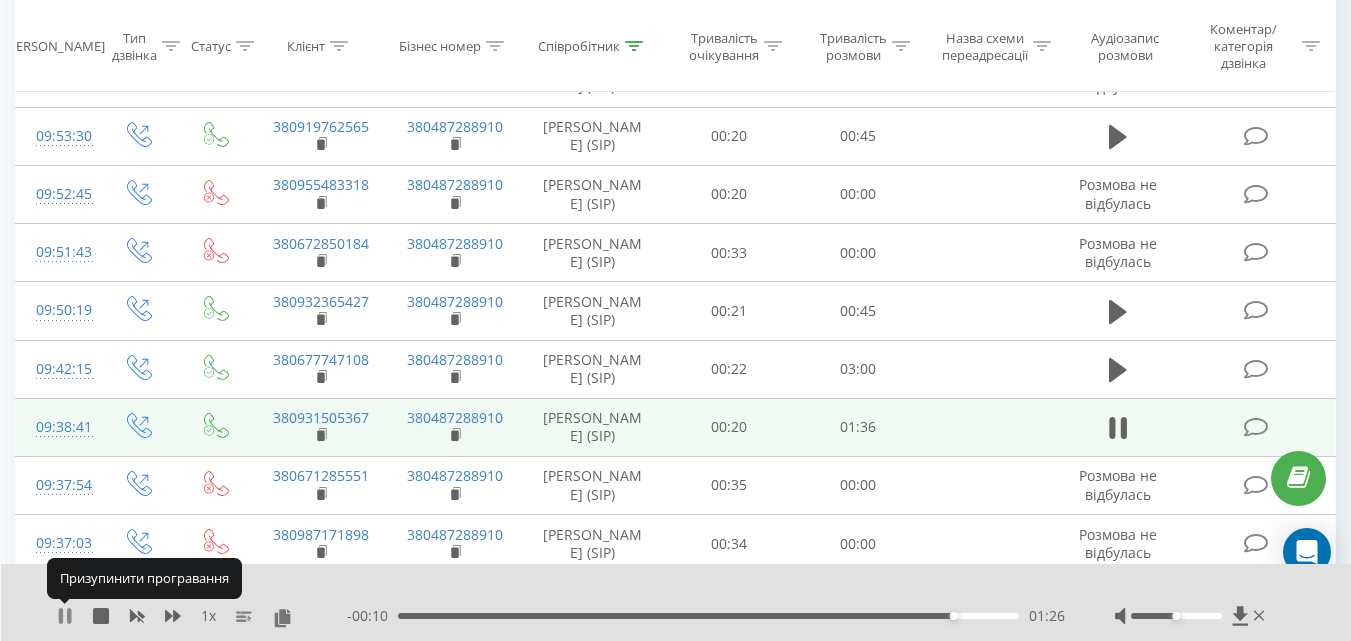 click 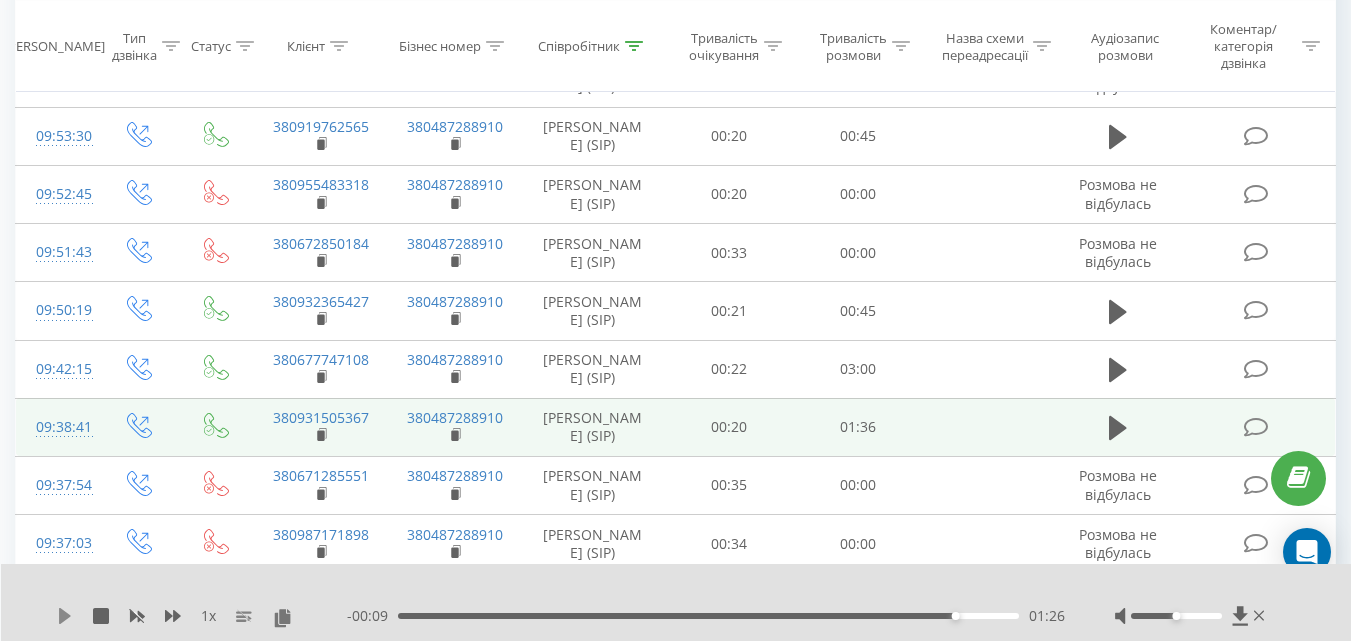 click 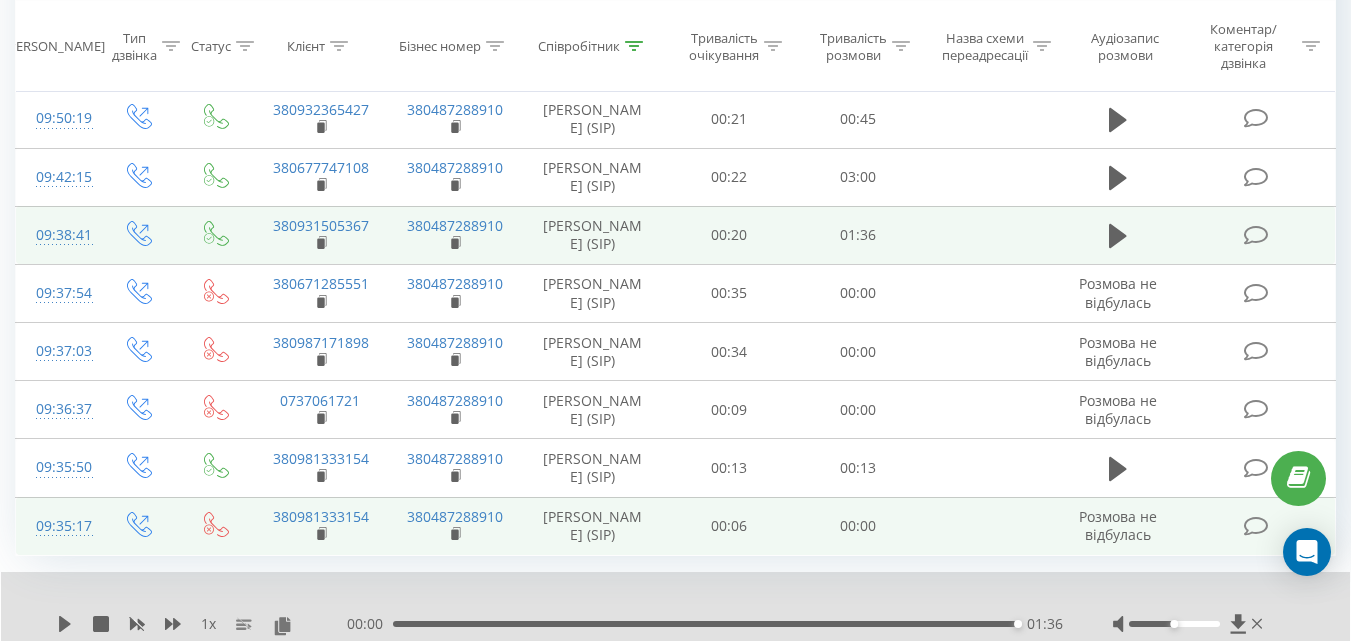 scroll, scrollTop: 1764, scrollLeft: 0, axis: vertical 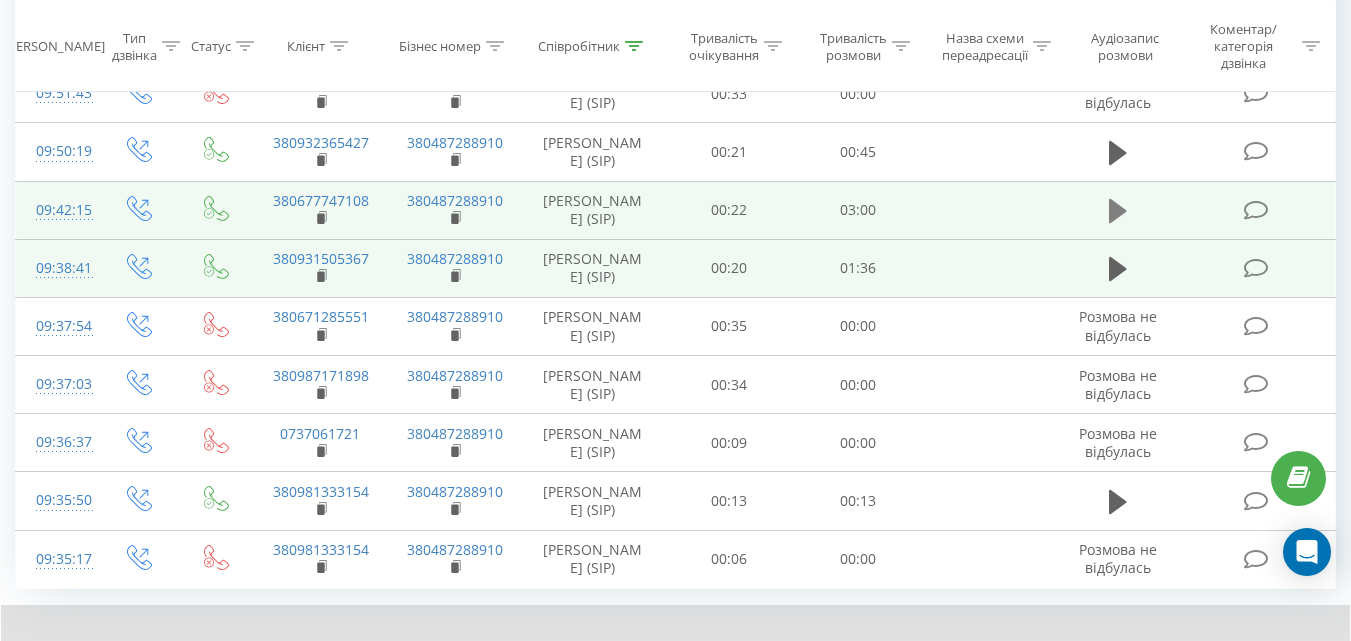 click 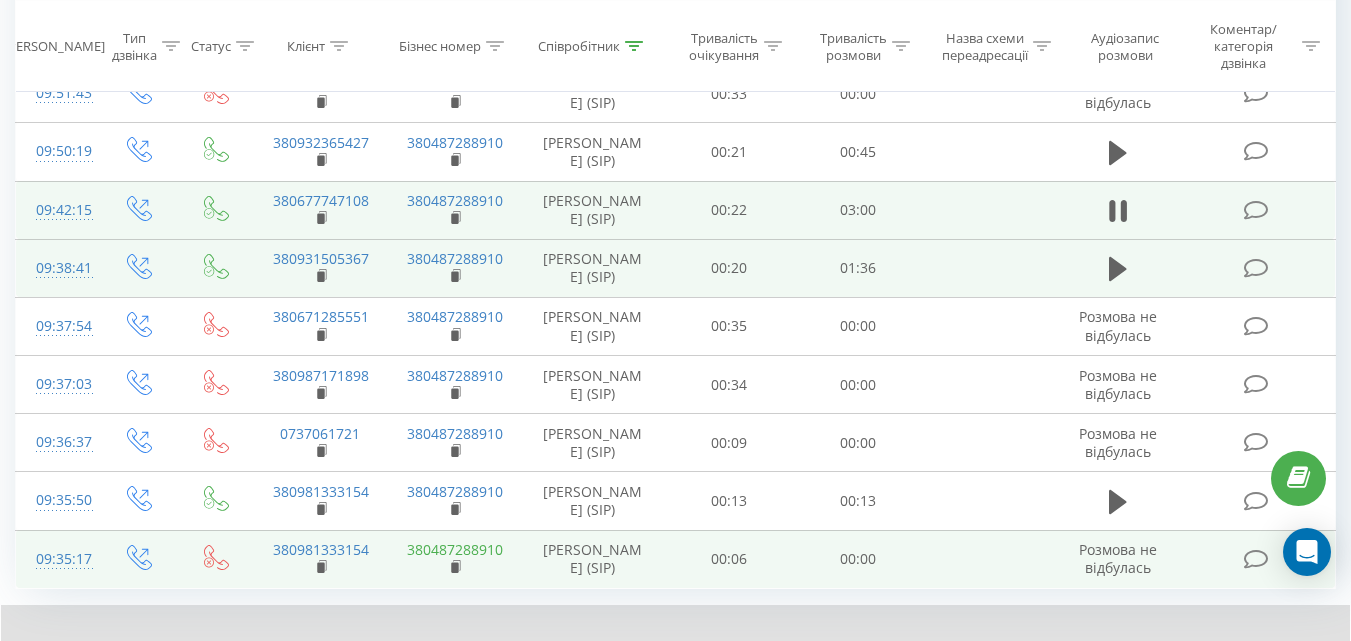 scroll, scrollTop: 1864, scrollLeft: 0, axis: vertical 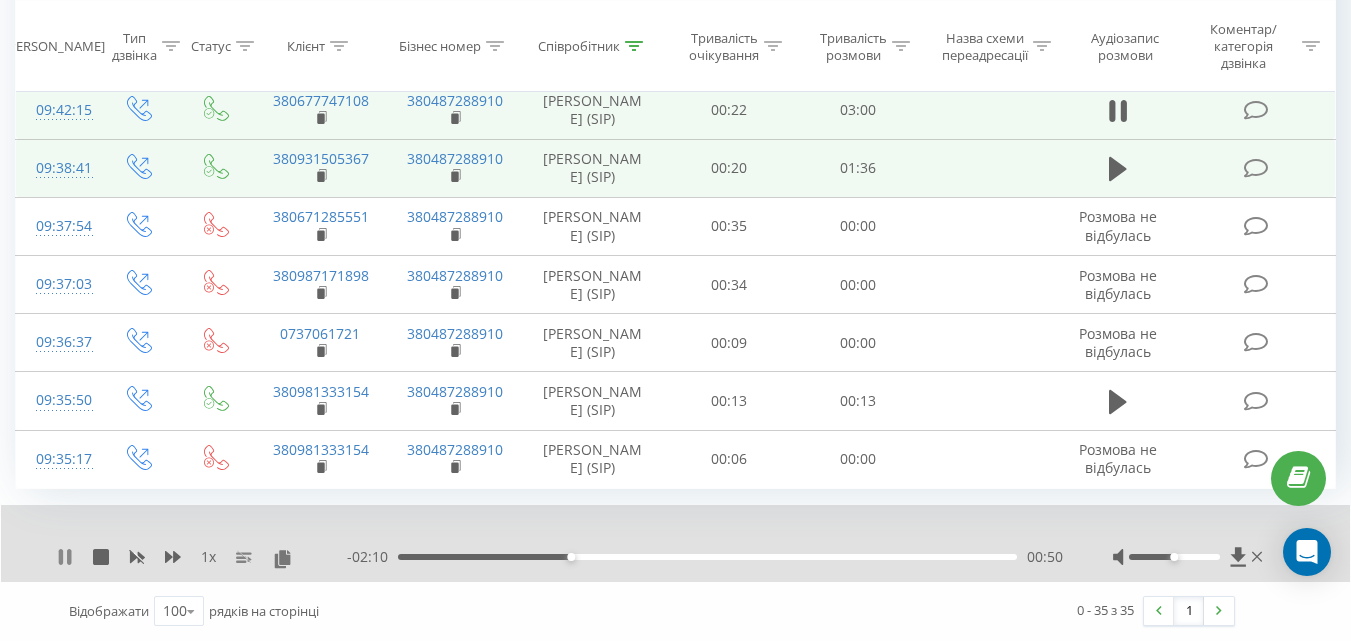 click 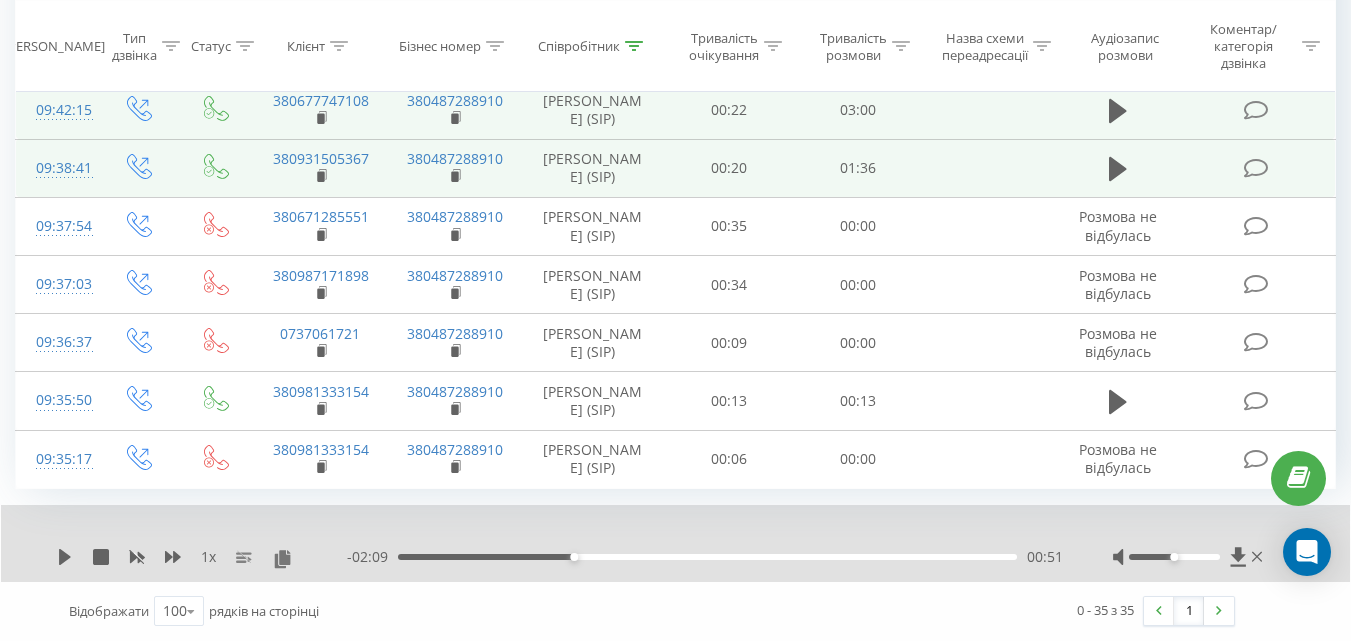 click on "1 x  - 02:09 00:51   00:51" at bounding box center [675, 543] 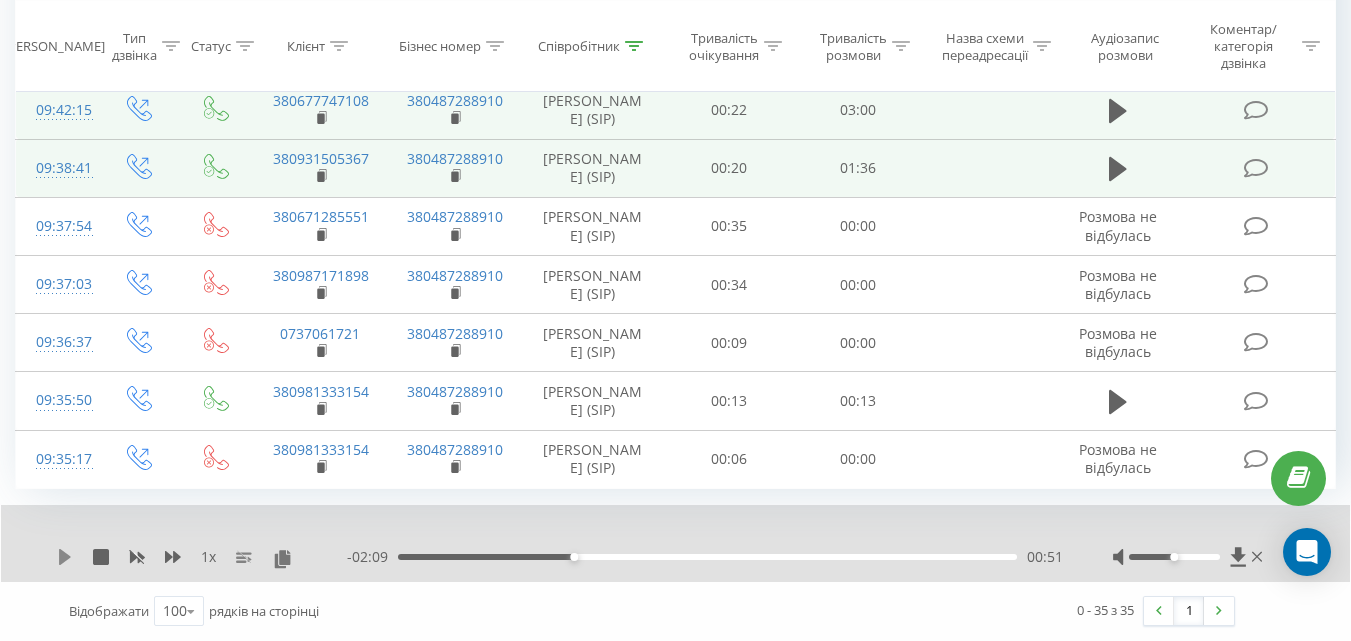click 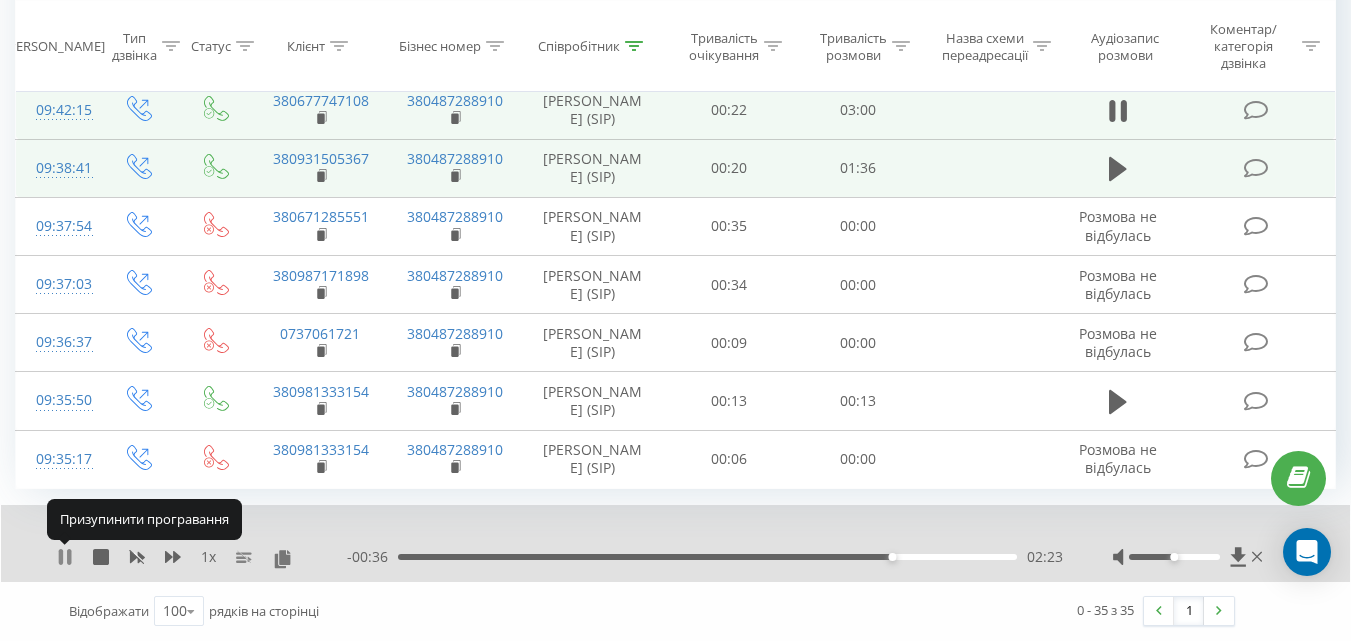 click 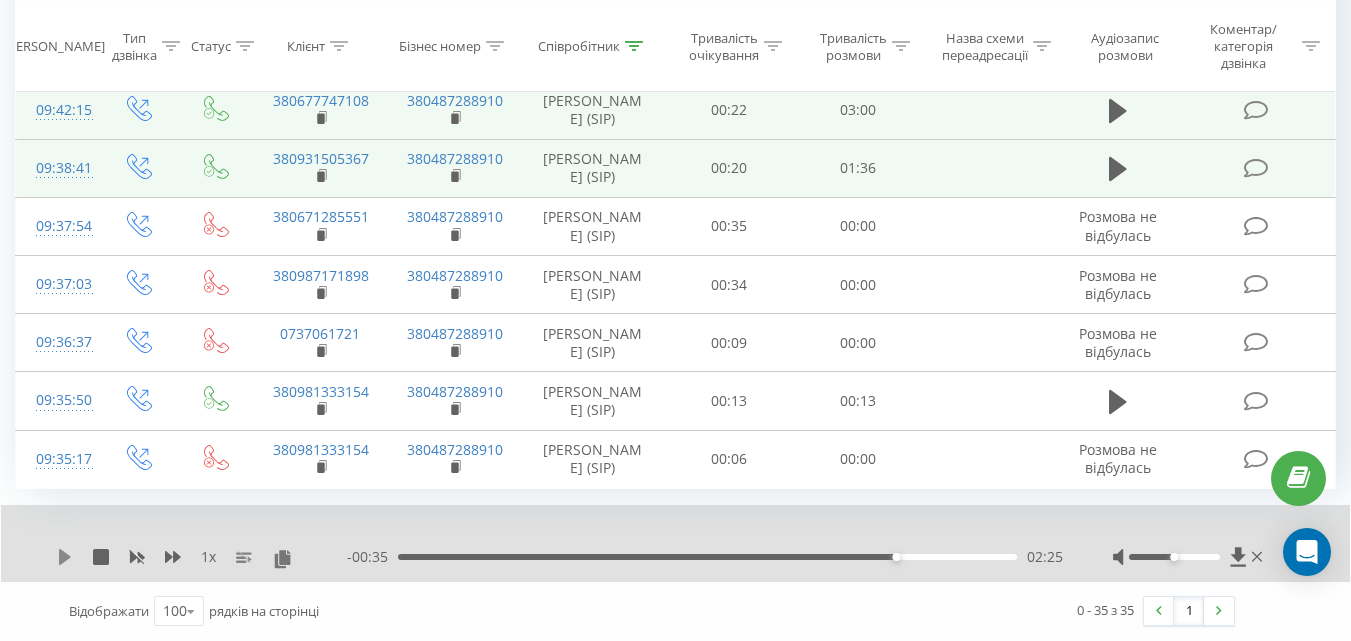 click 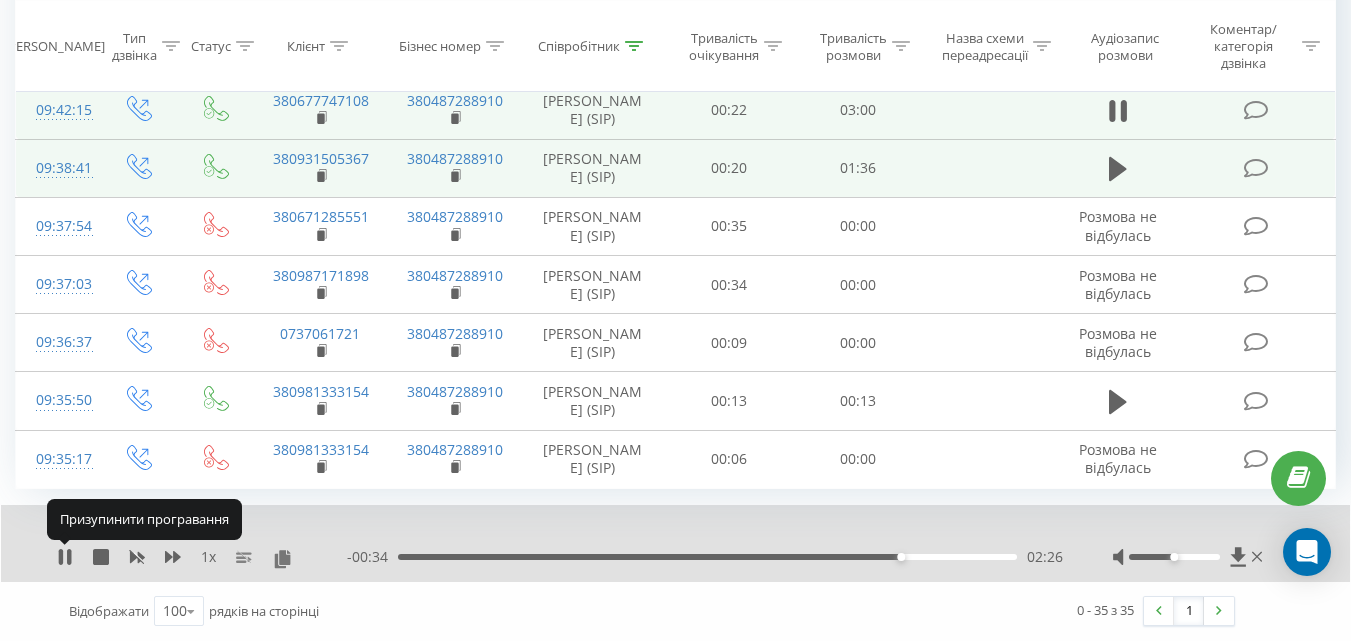 click 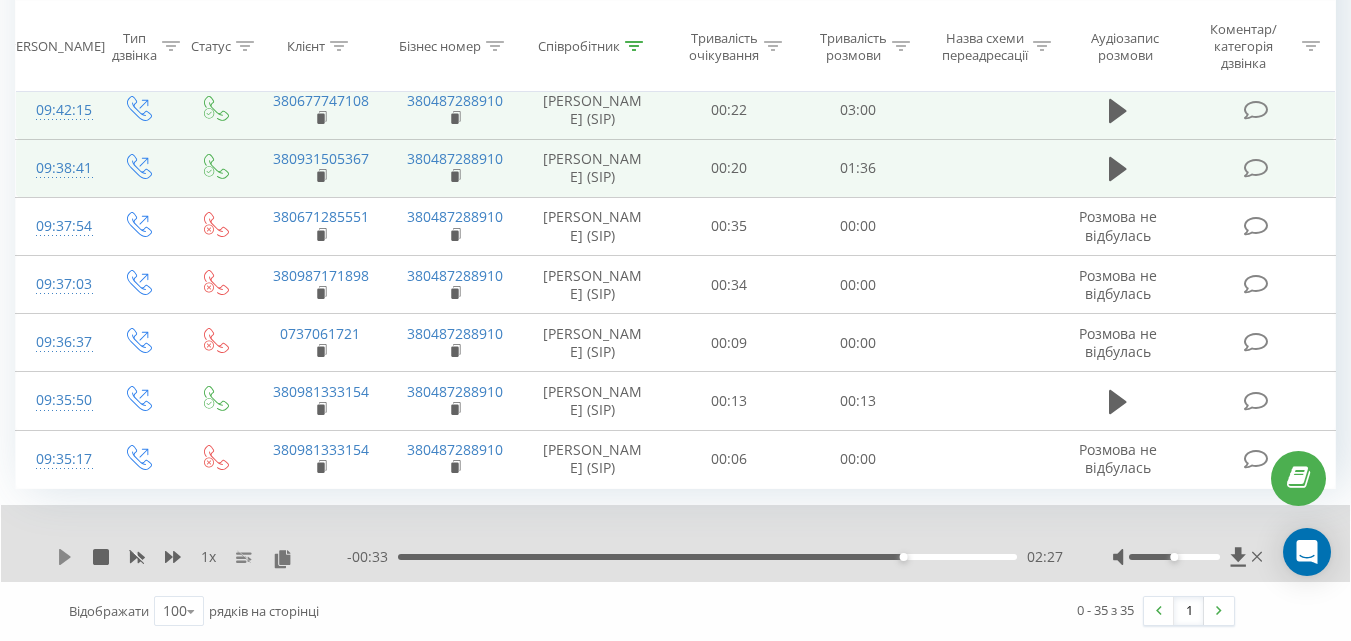 click 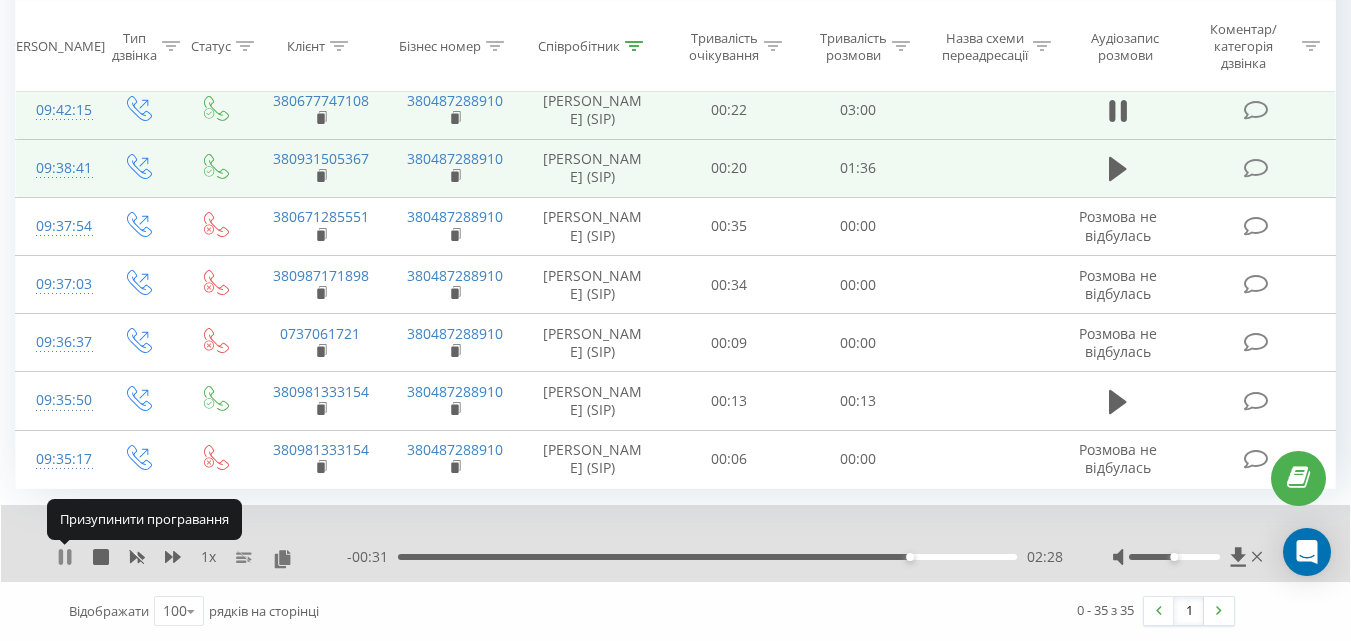 click 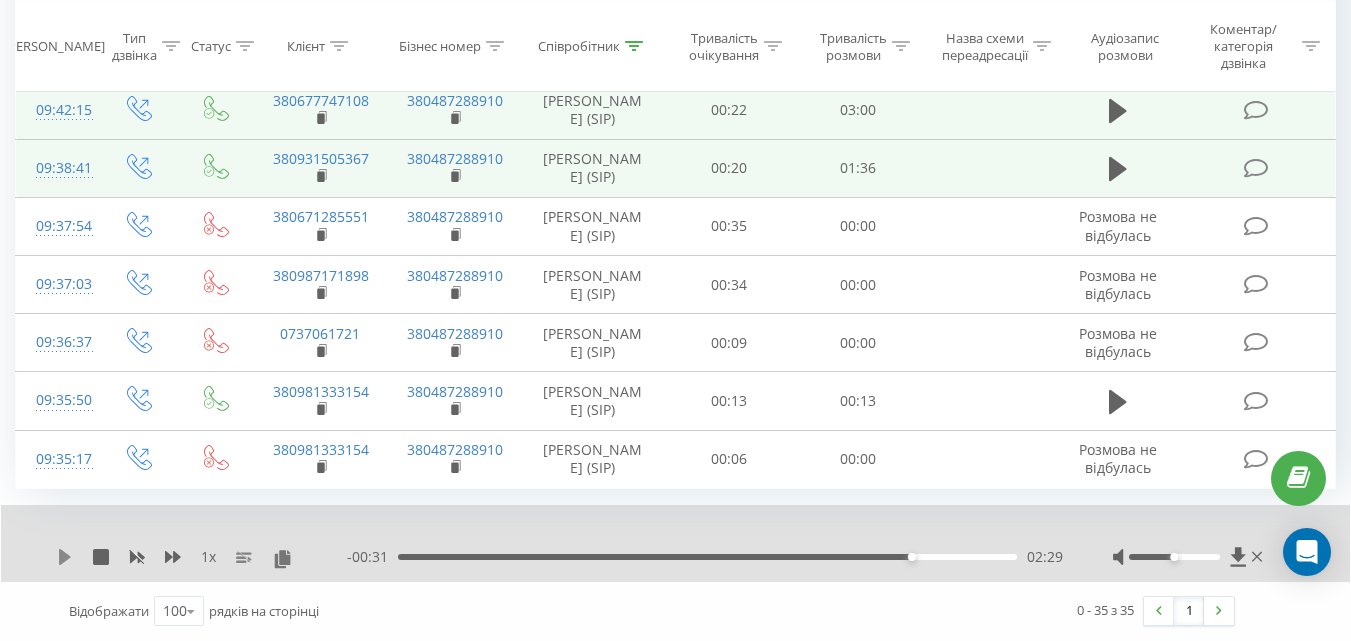 click 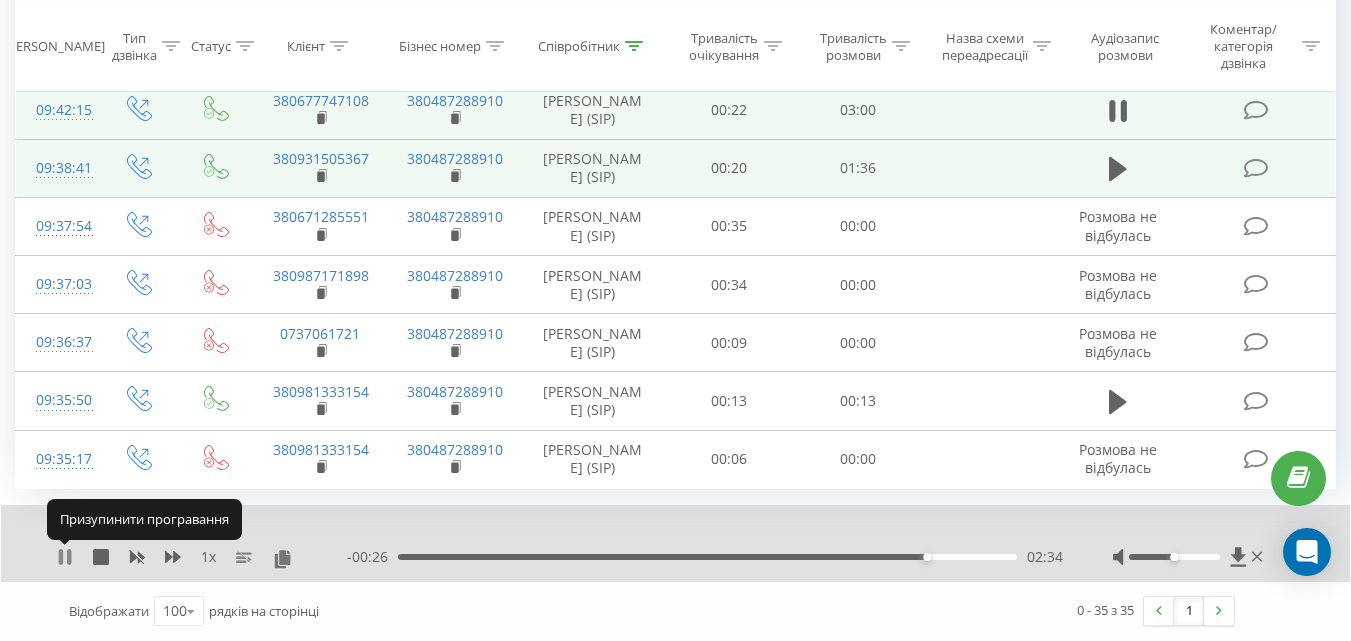 click 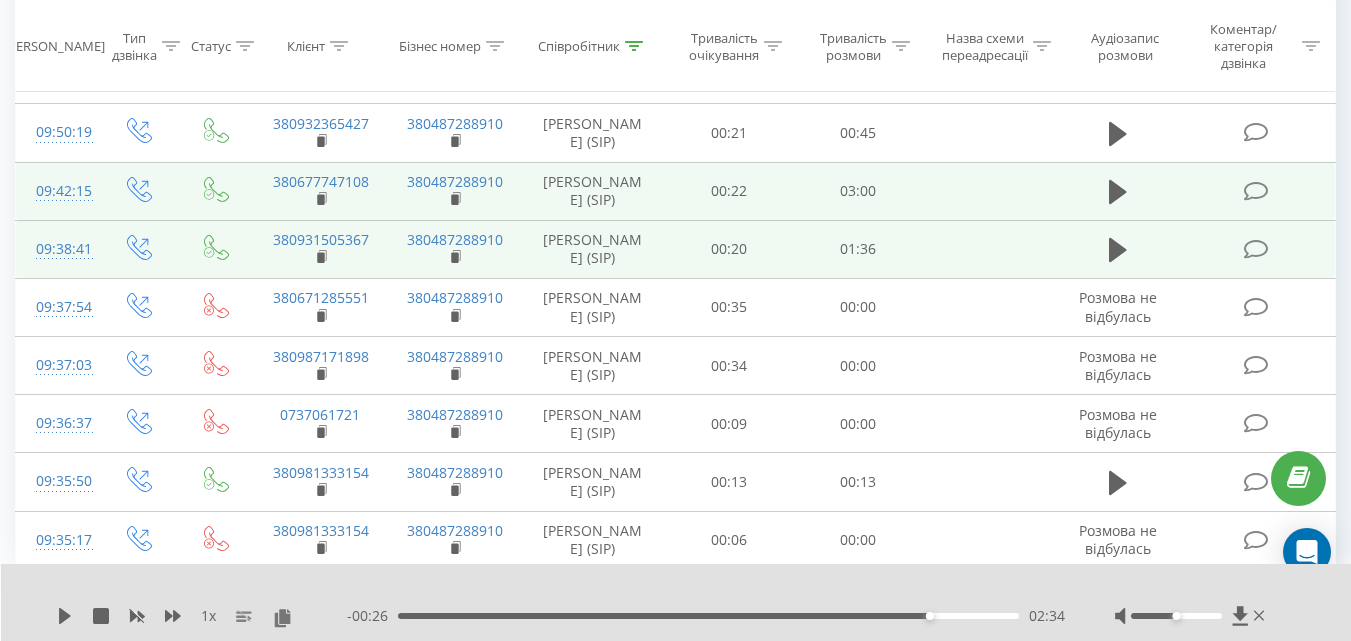 scroll, scrollTop: 1664, scrollLeft: 0, axis: vertical 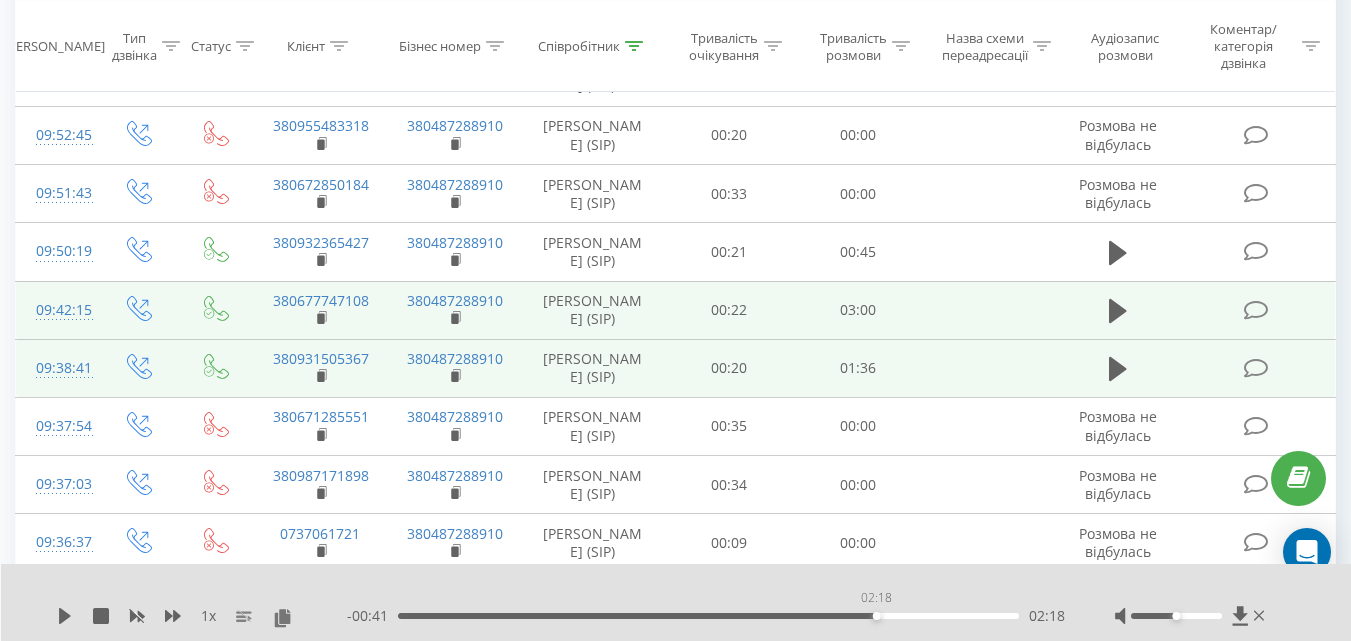 click on "02:18" at bounding box center (708, 616) 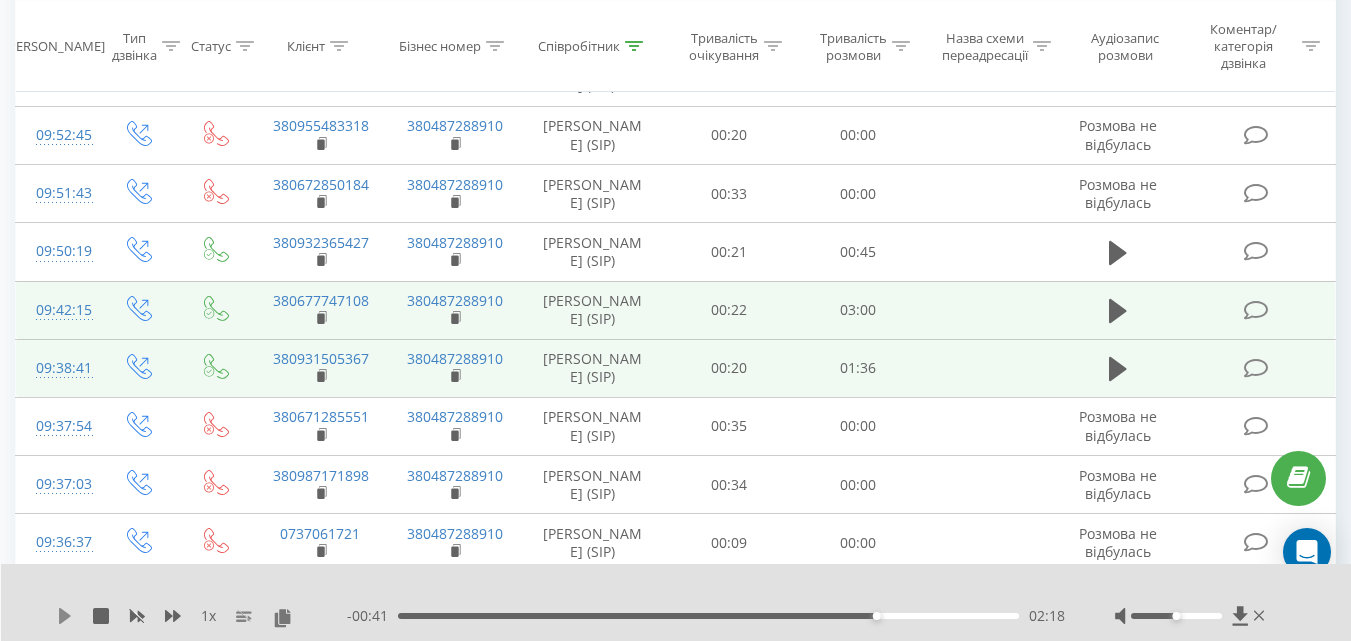 click 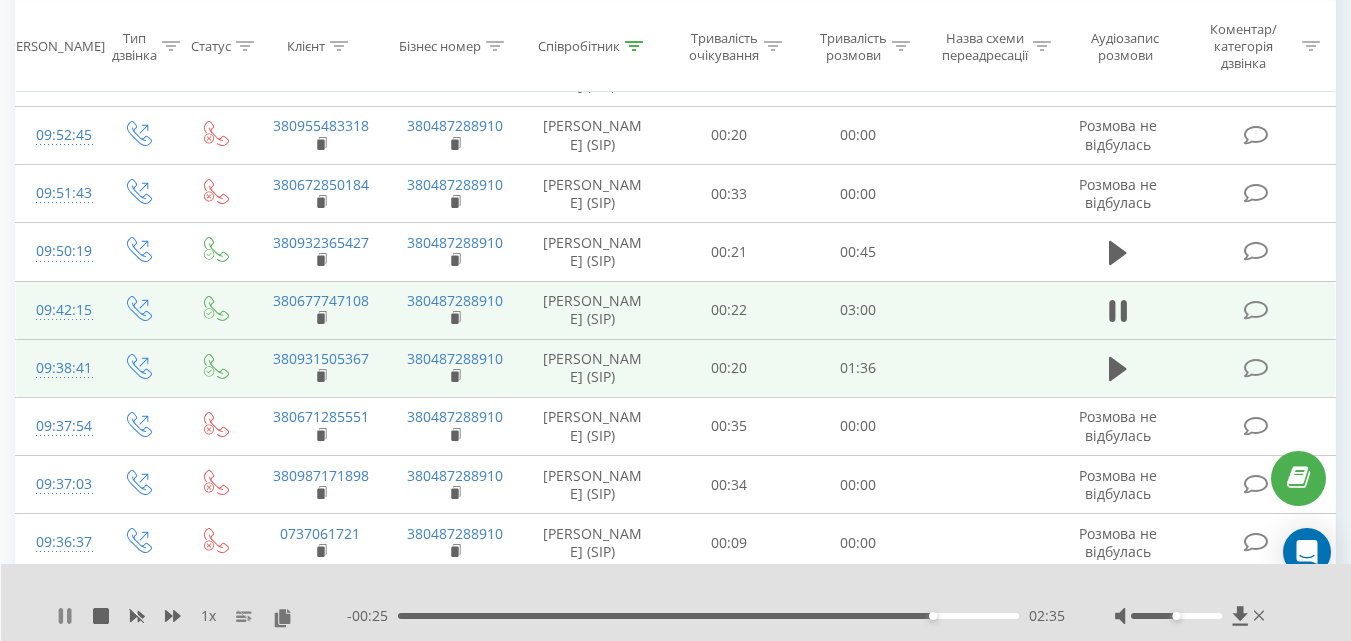 click 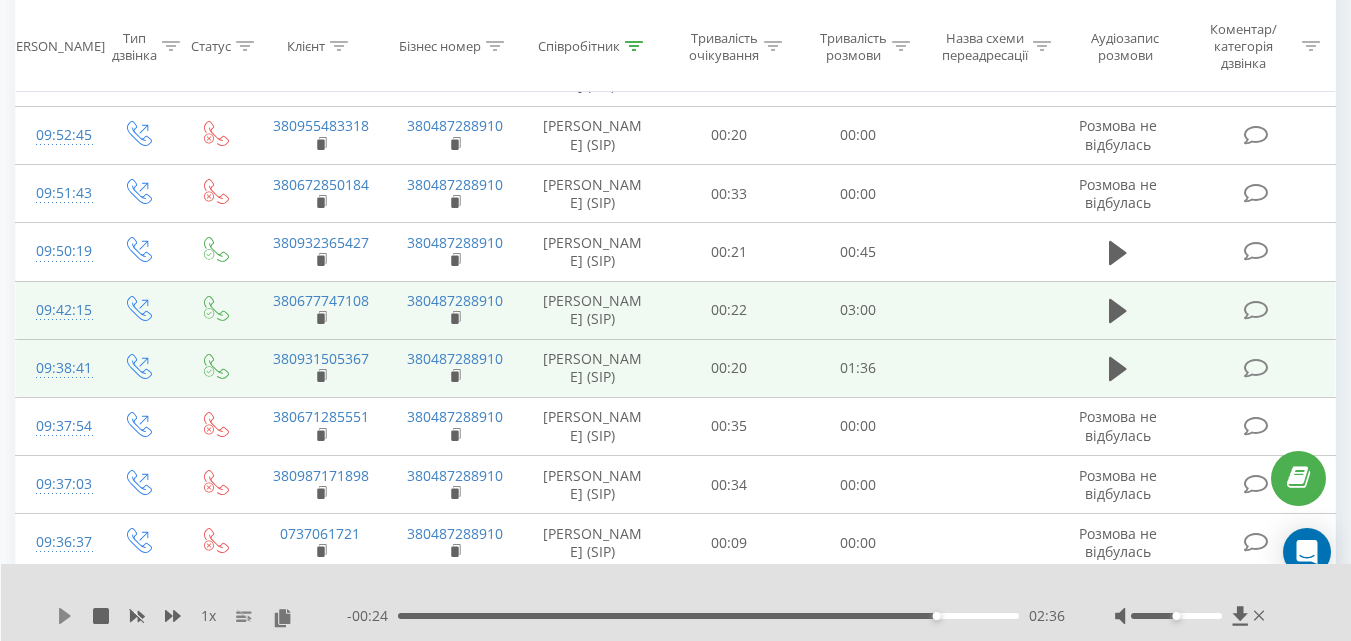 click 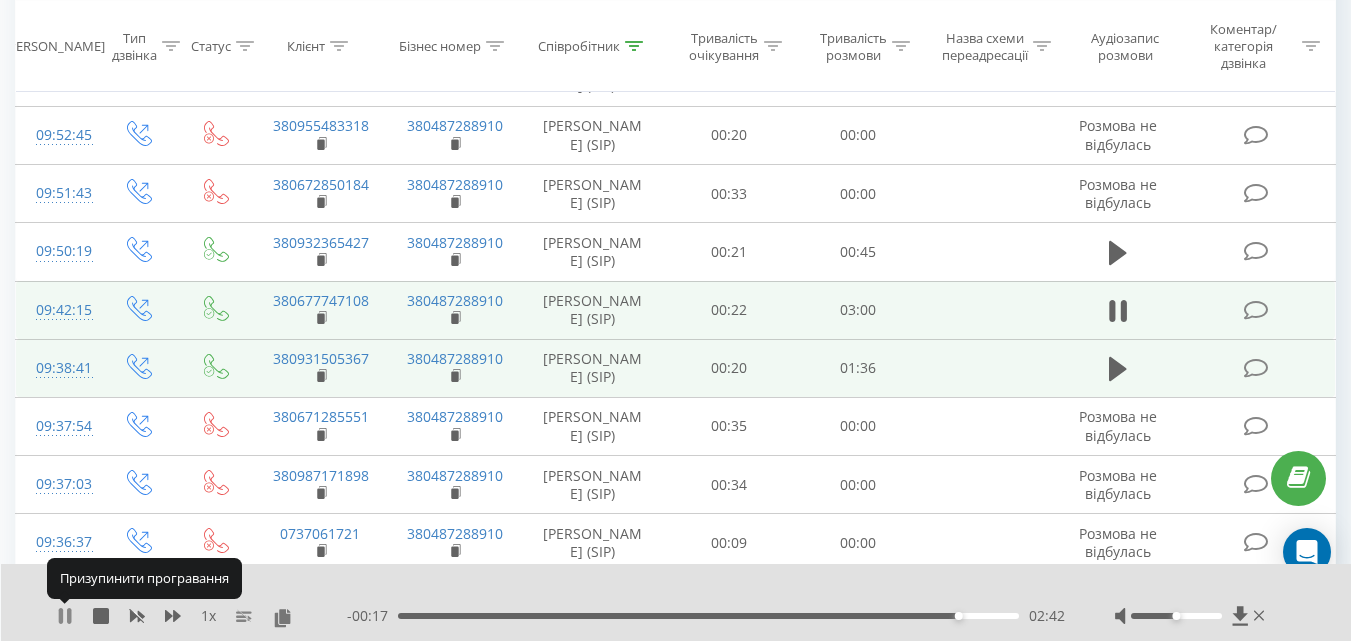 click 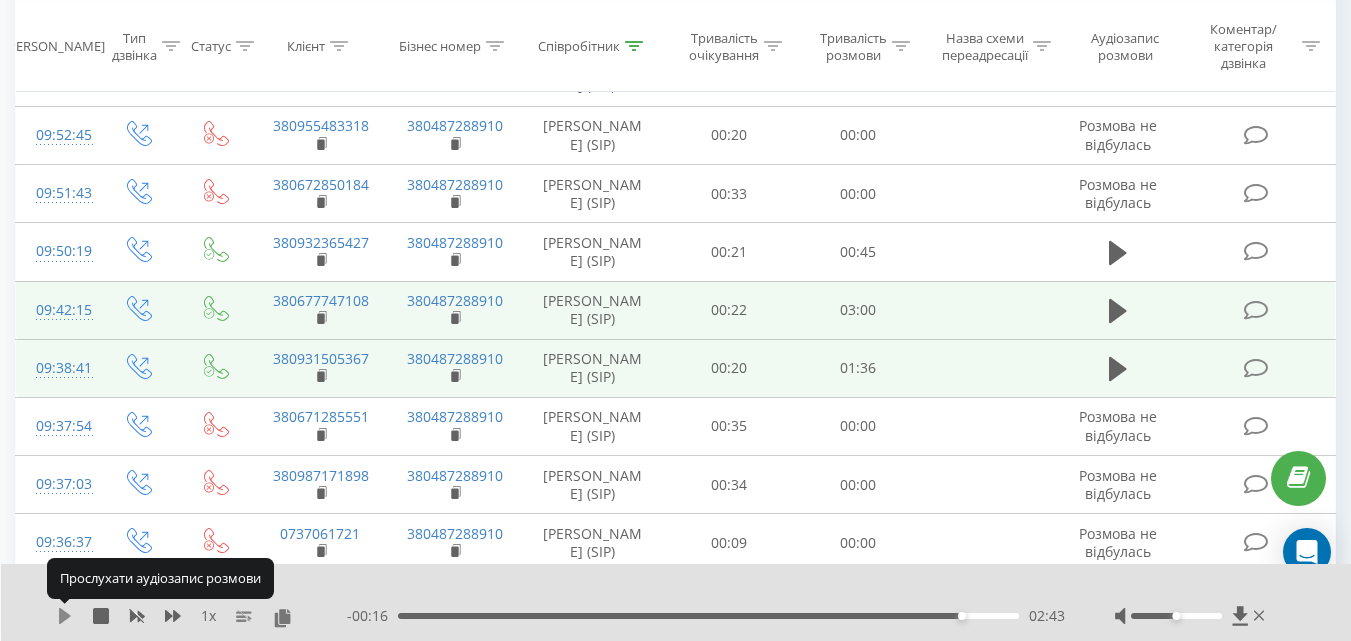 click 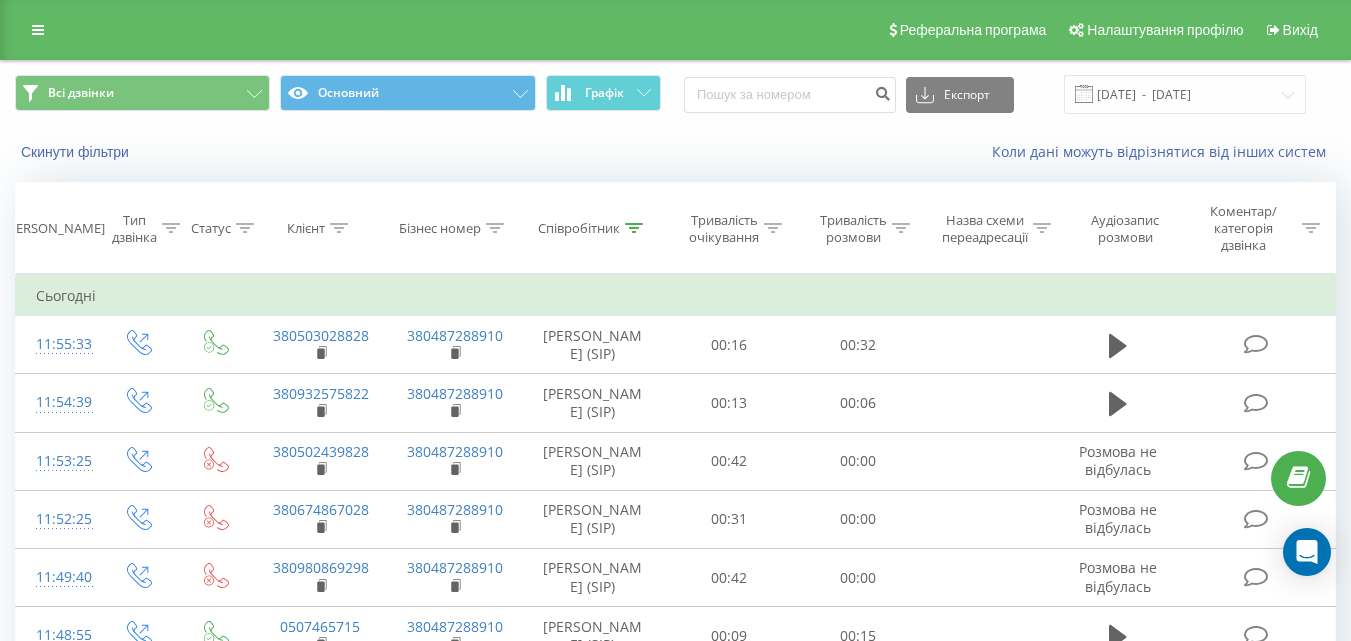 scroll, scrollTop: 1664, scrollLeft: 0, axis: vertical 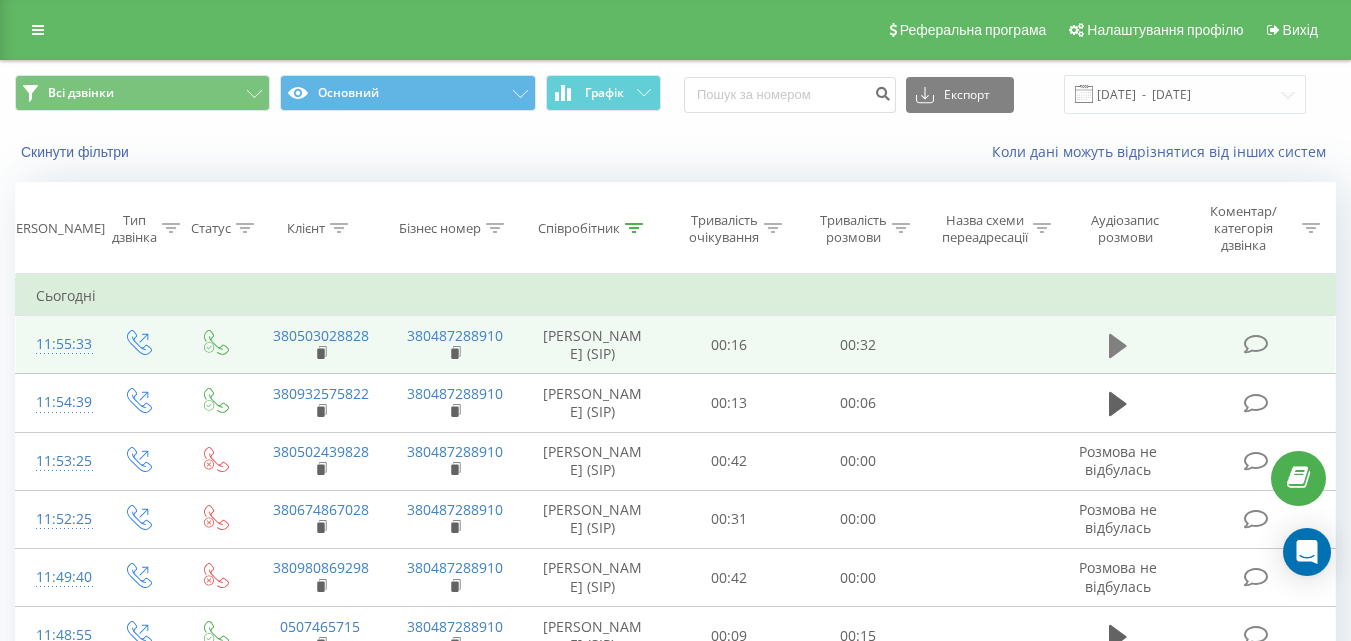 click 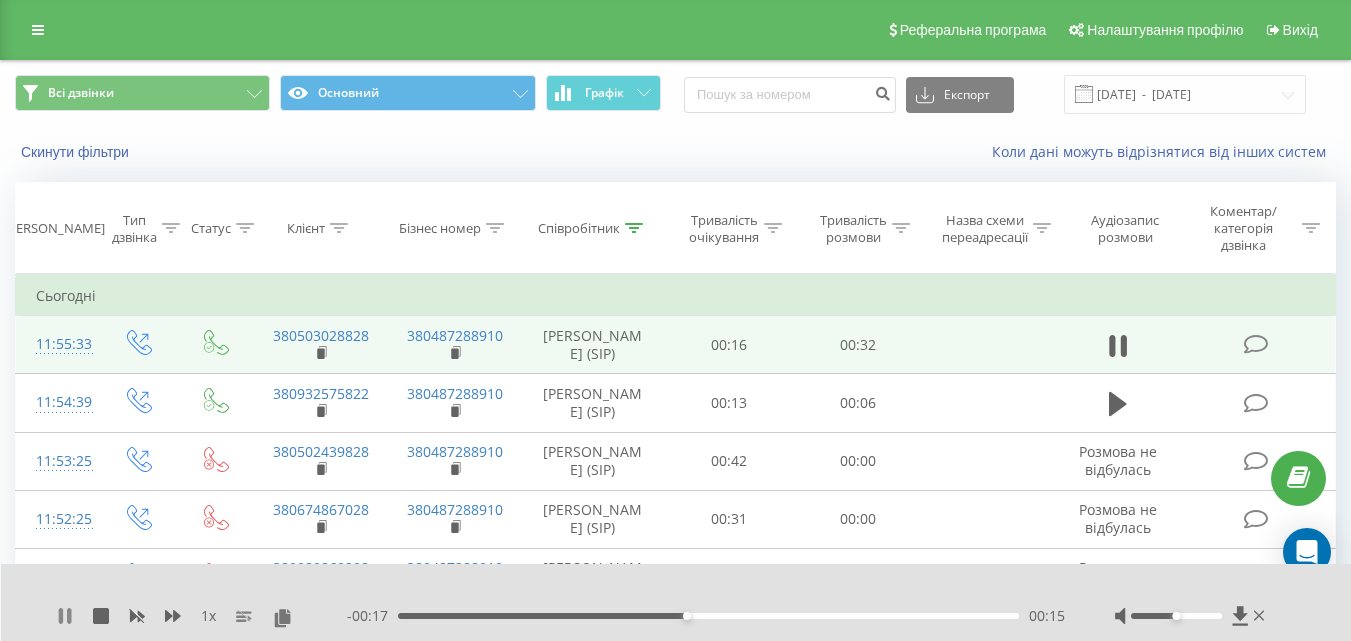click 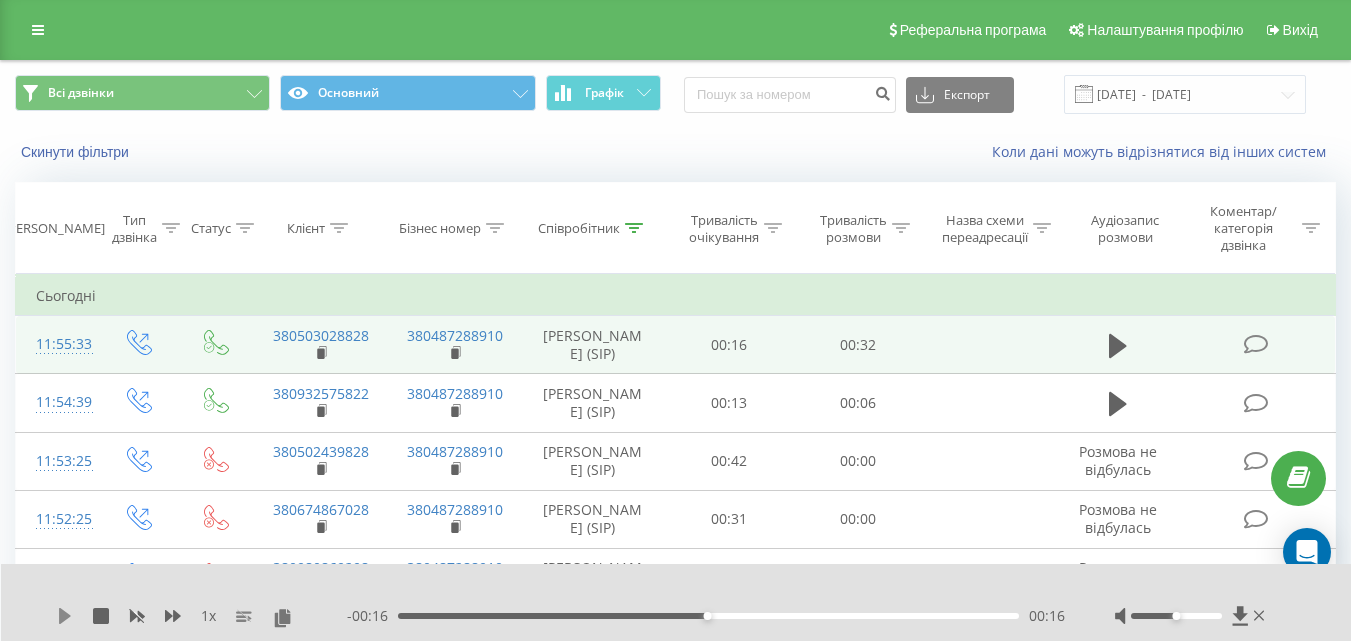 click 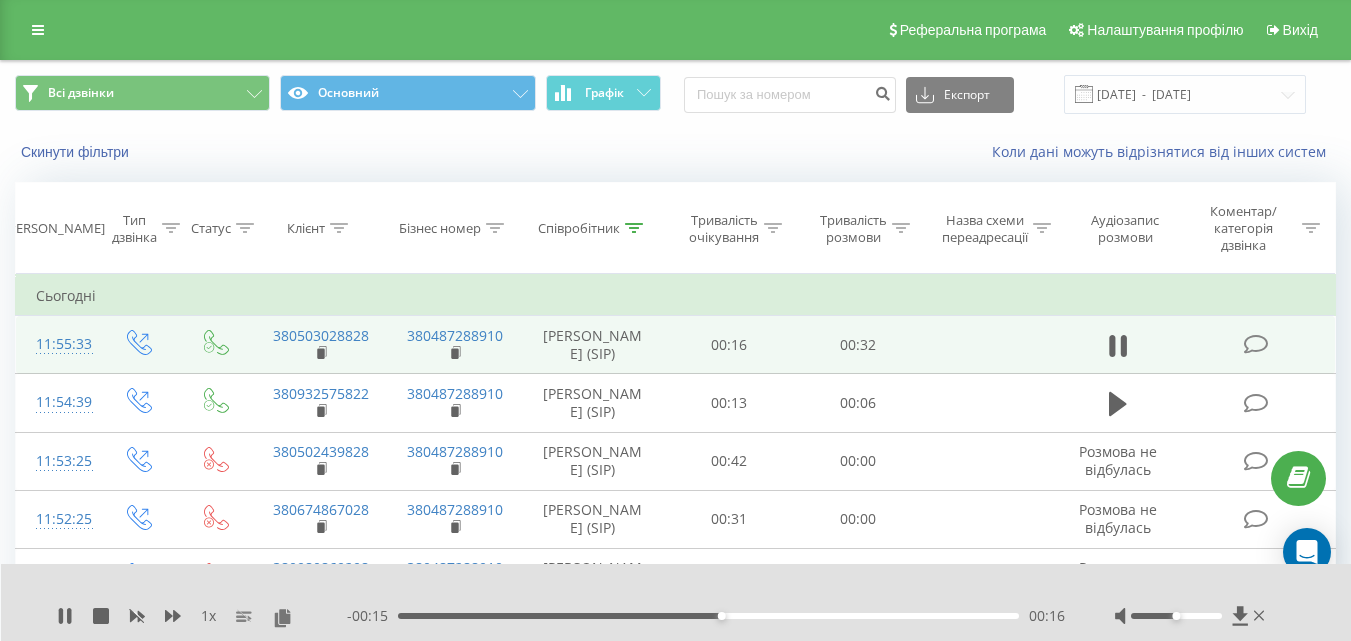 click 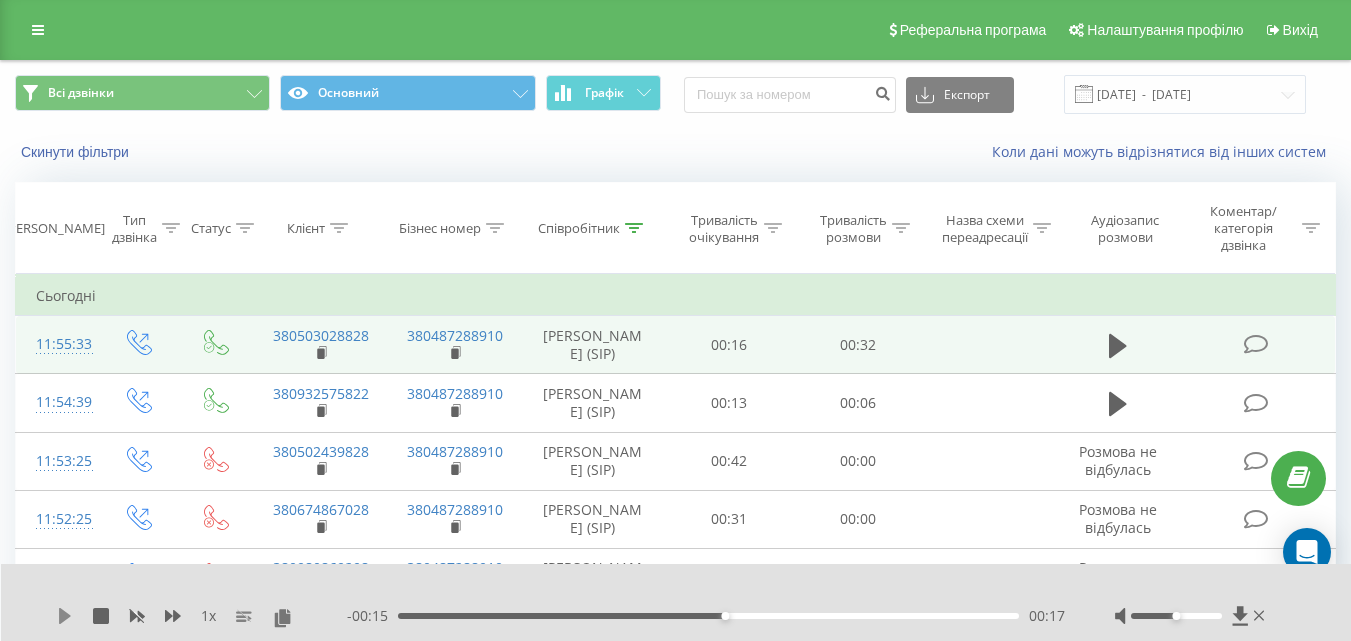 click 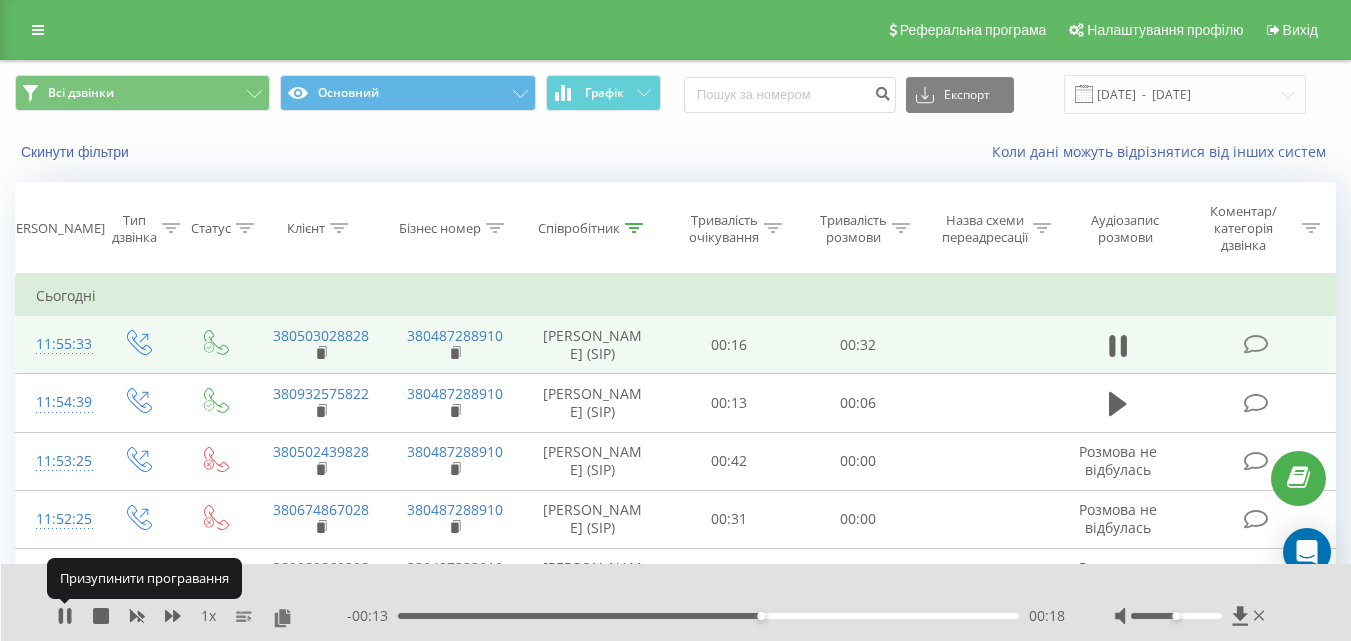 click 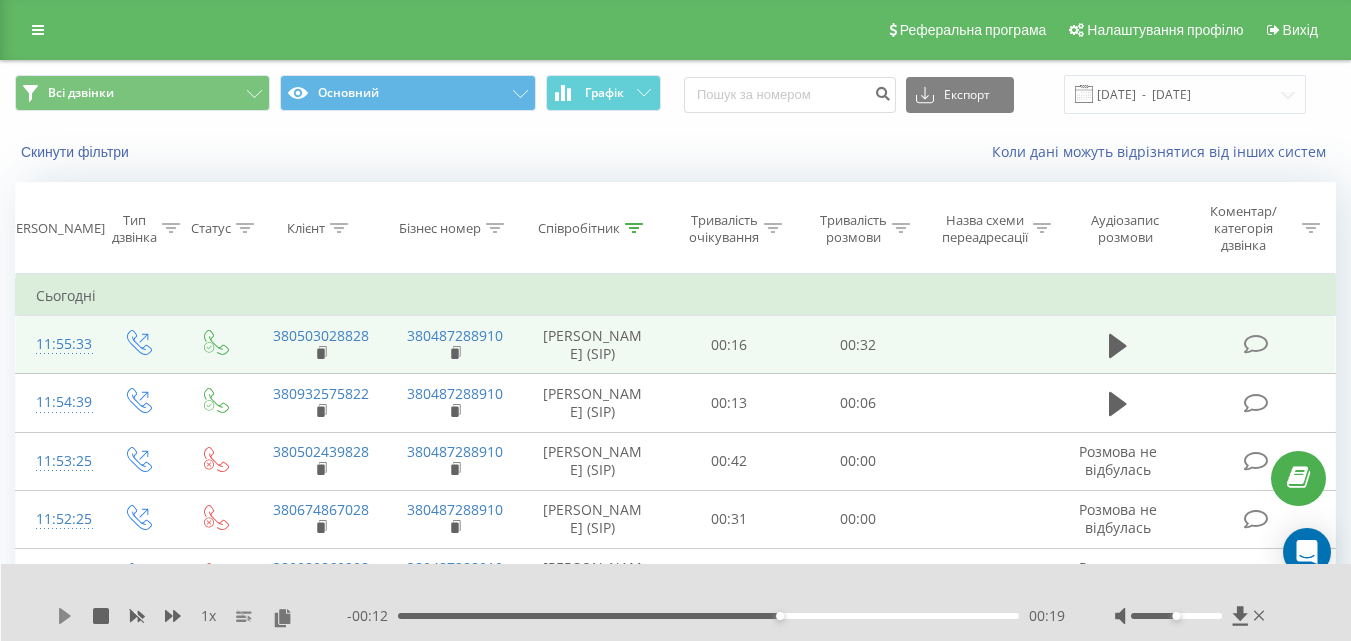 click 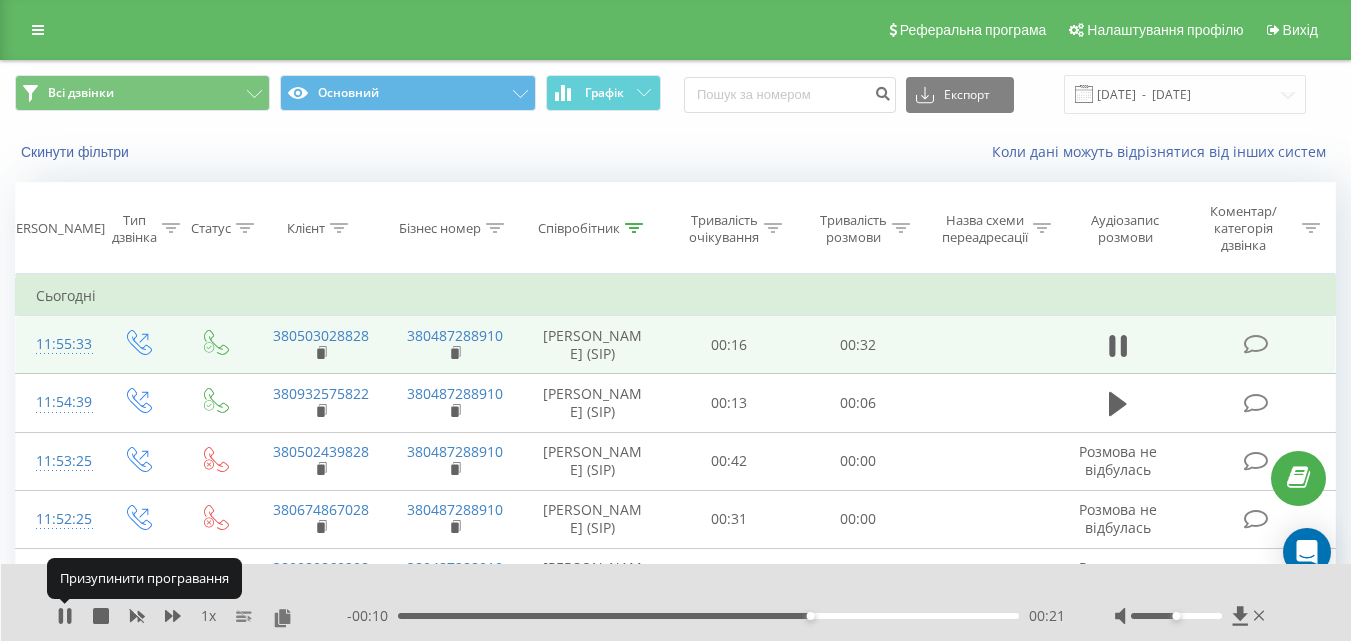 click 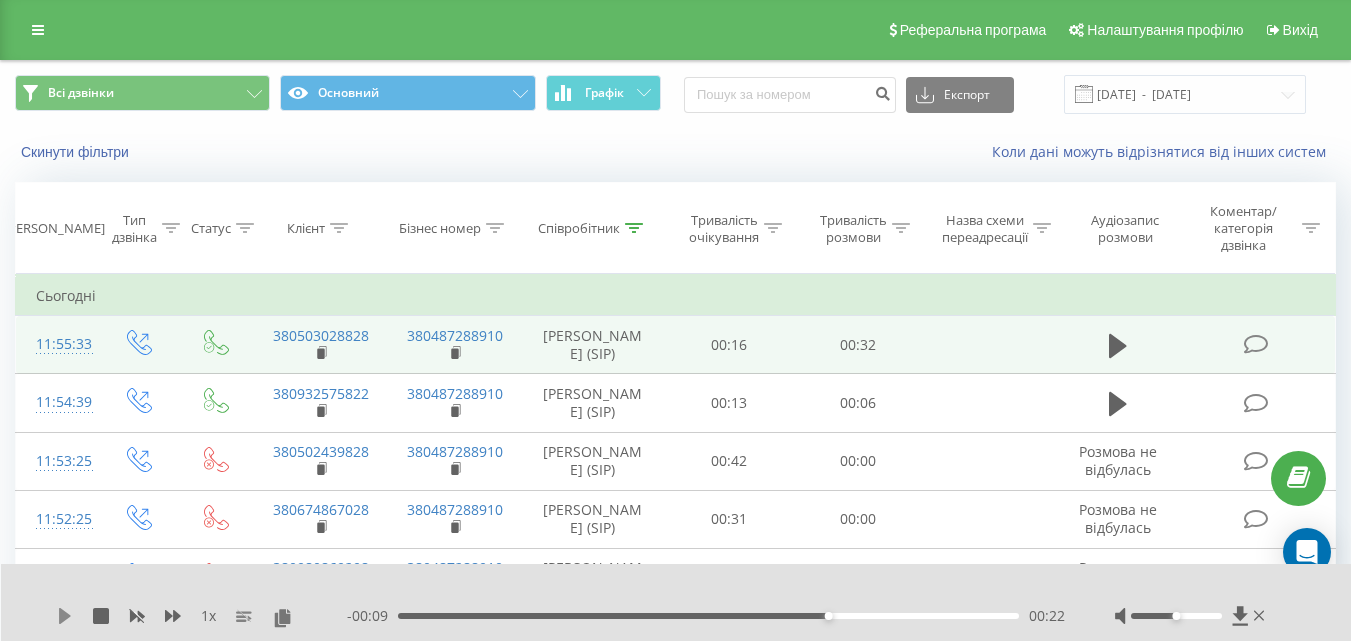 click 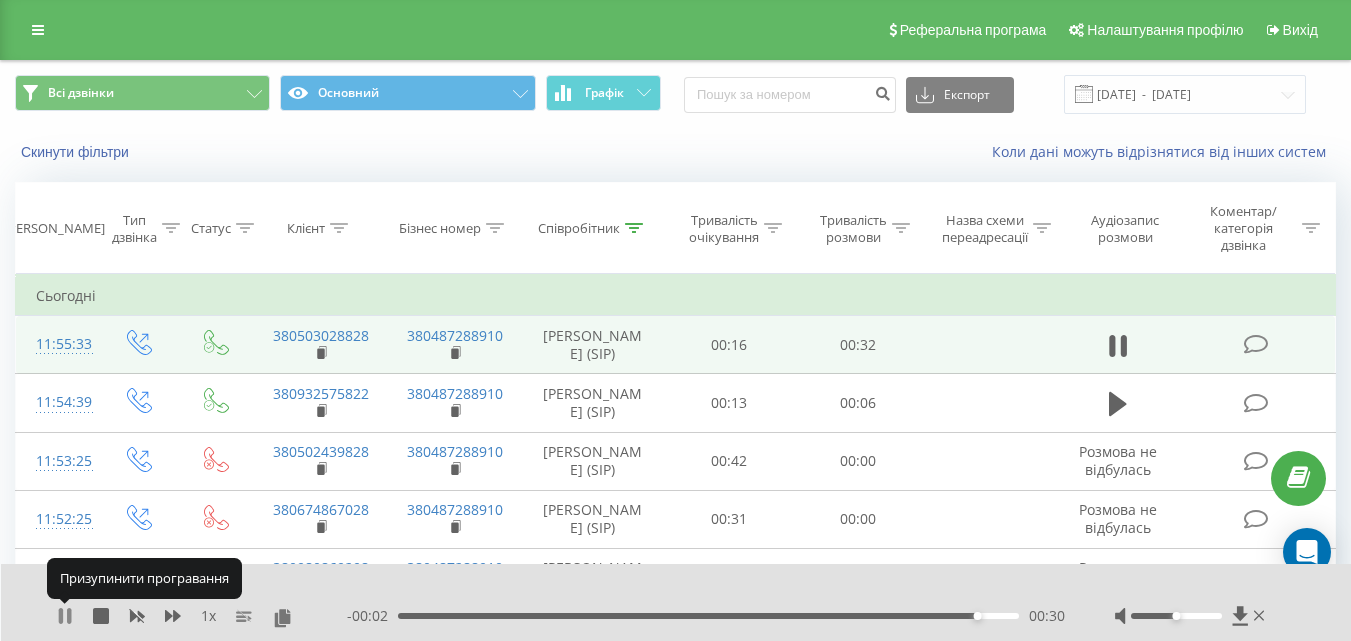 click 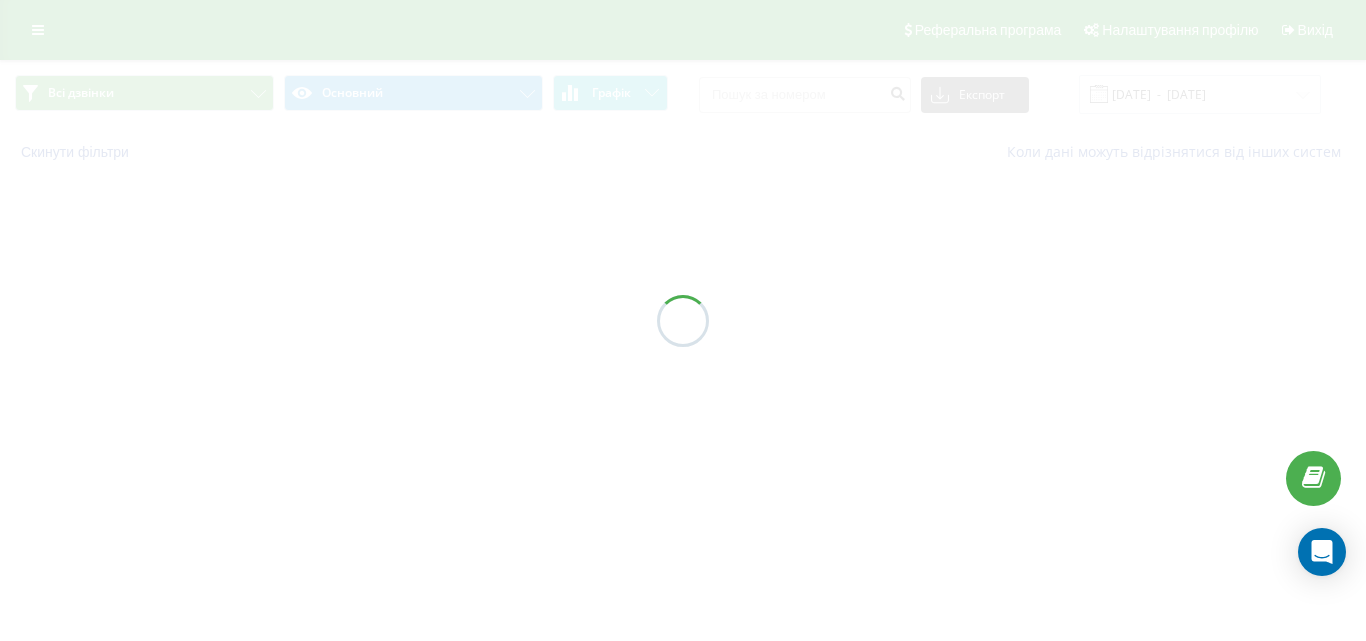 scroll, scrollTop: 0, scrollLeft: 0, axis: both 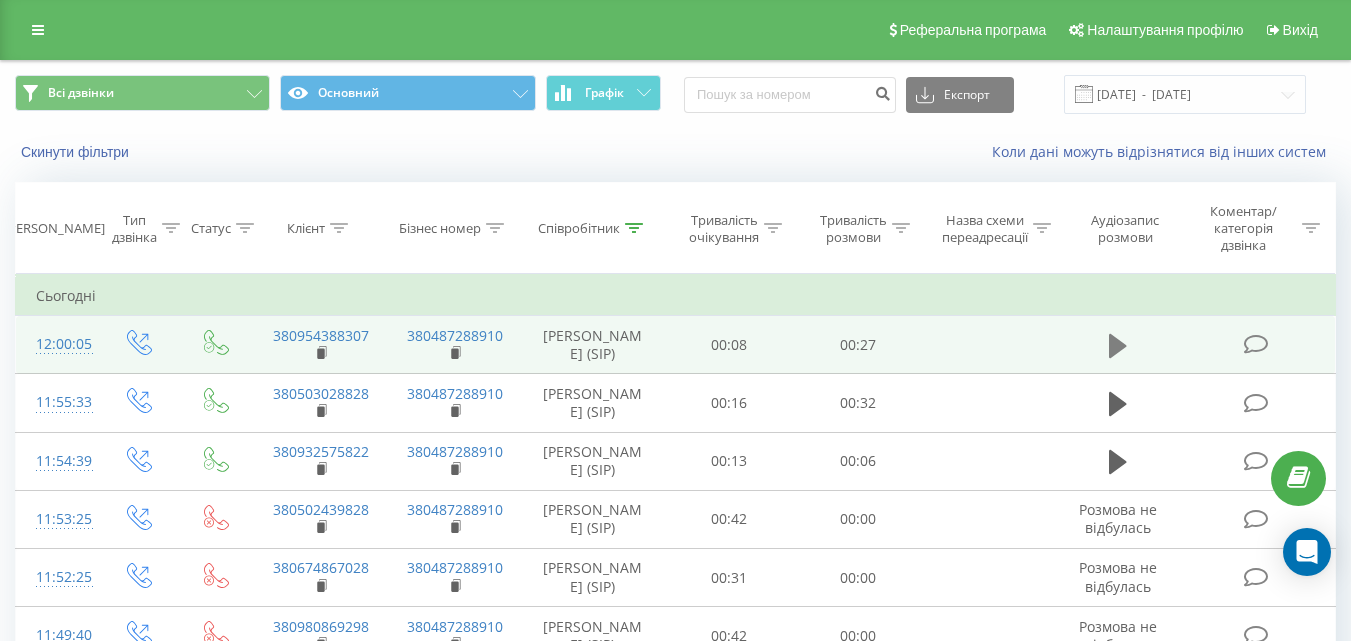 click 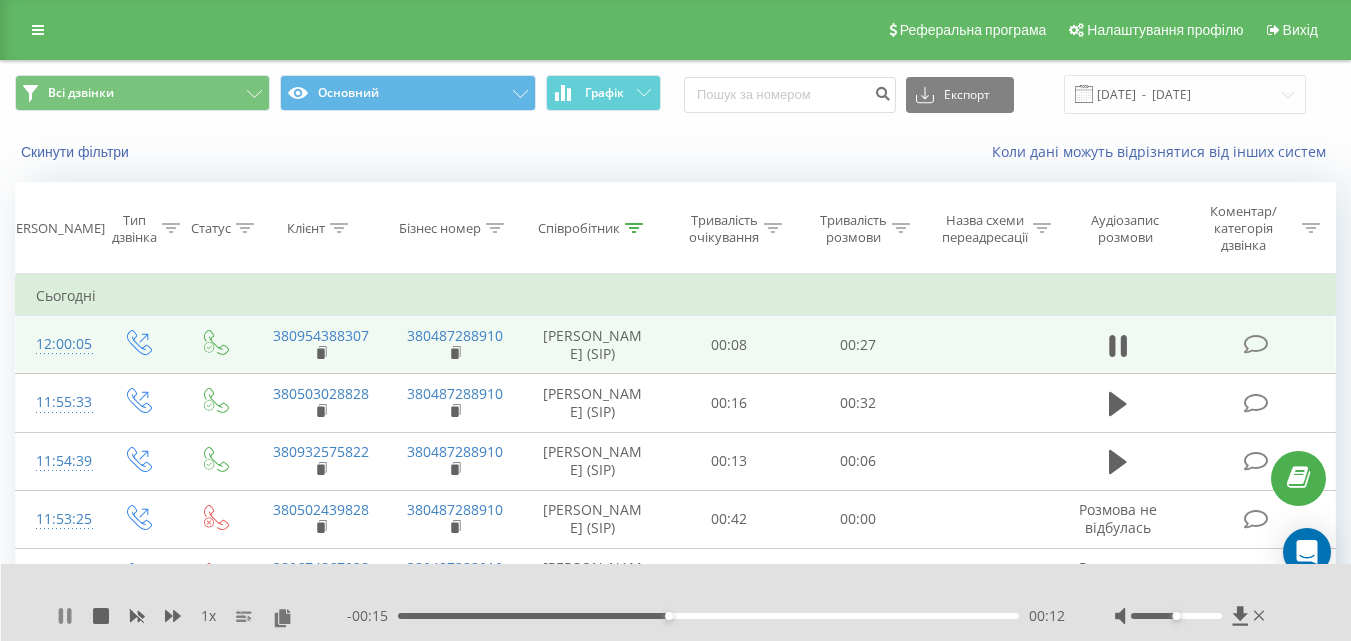 click 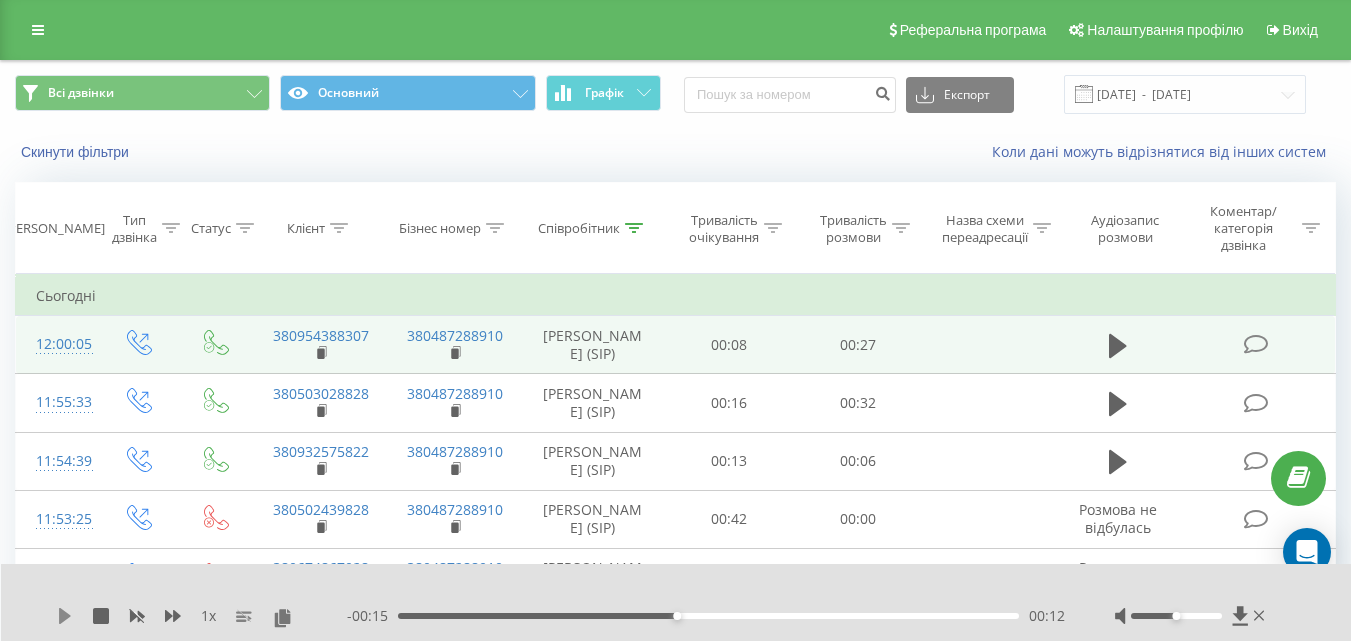 click 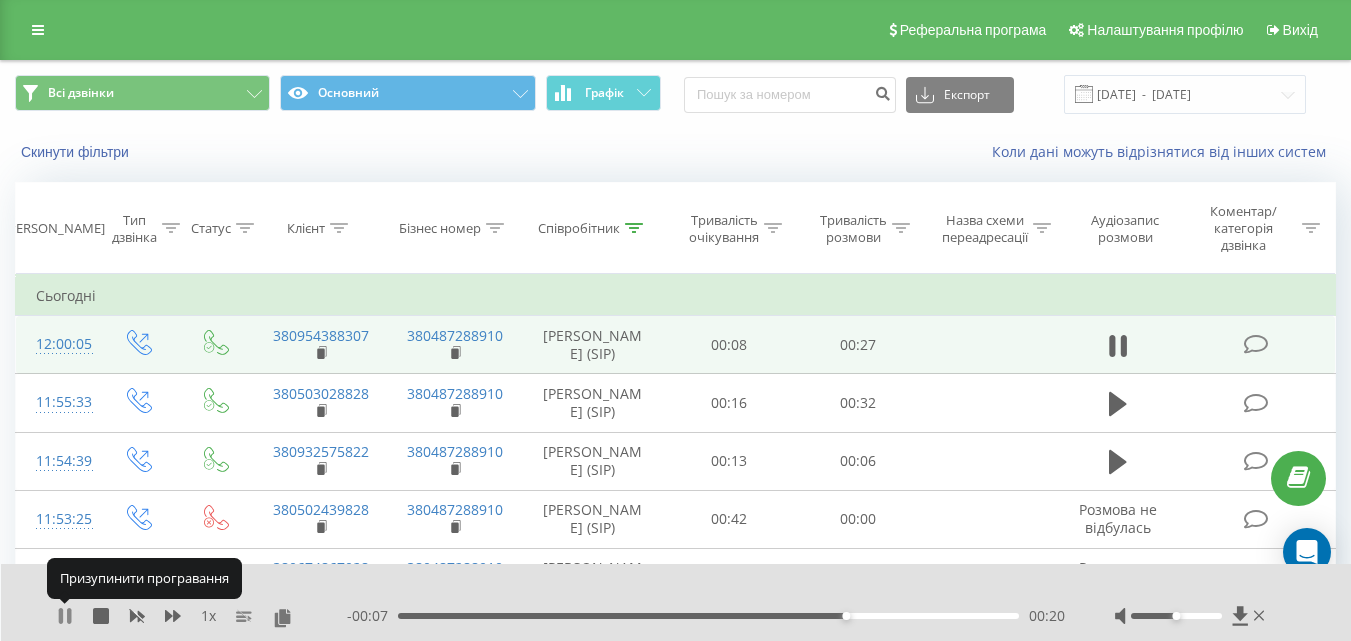 click 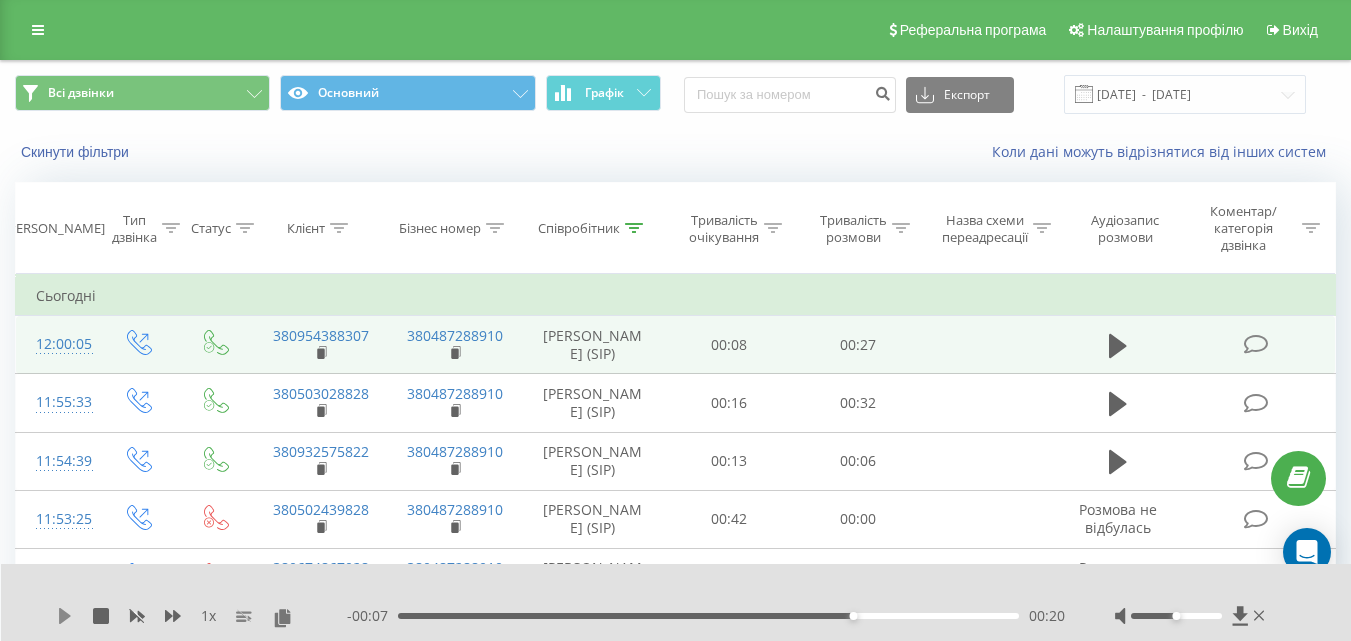 click 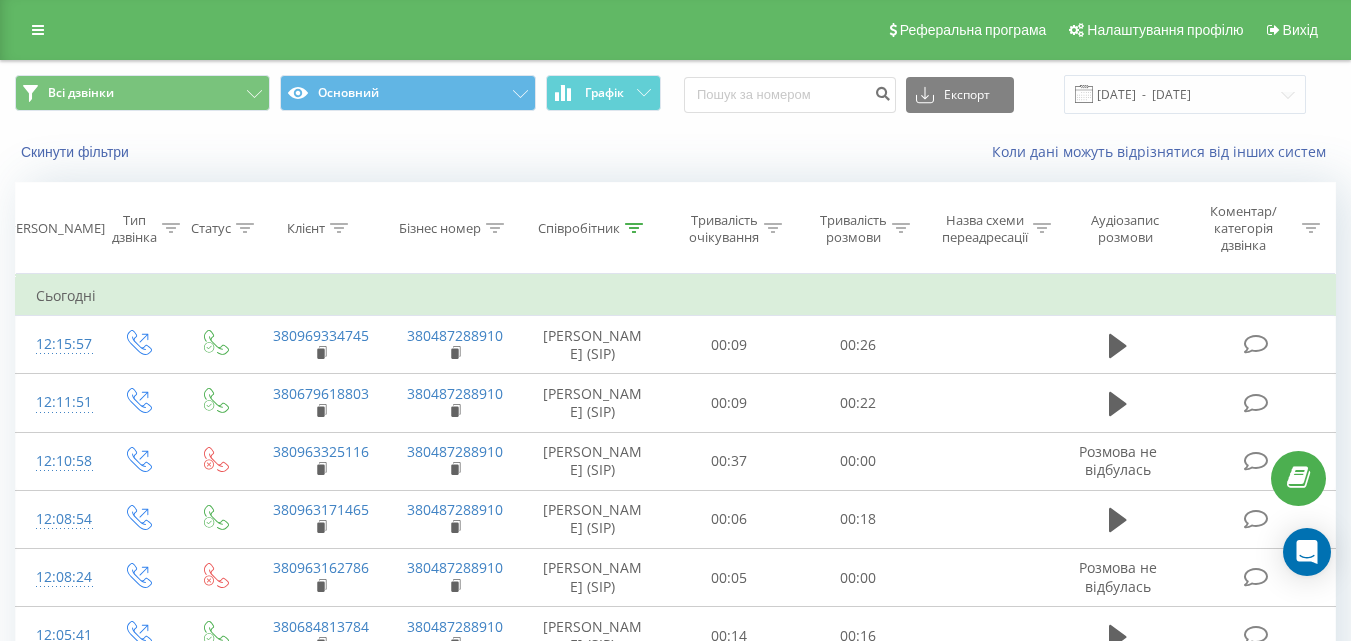 scroll, scrollTop: 0, scrollLeft: 0, axis: both 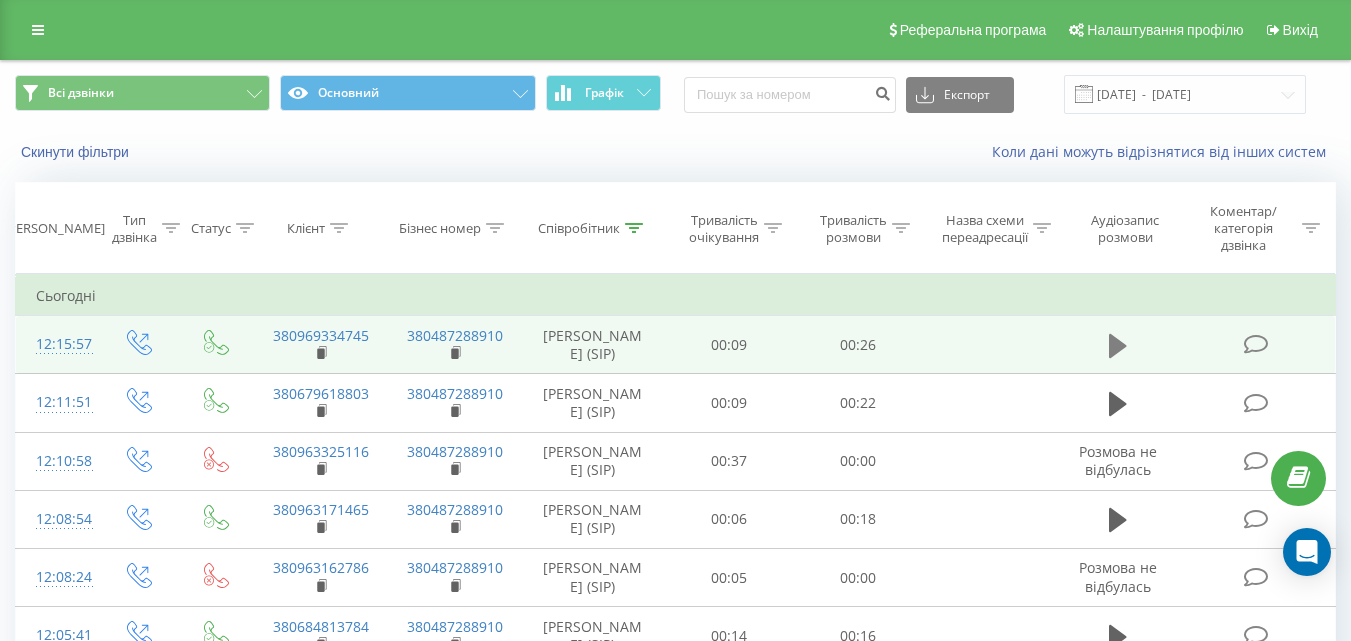 click 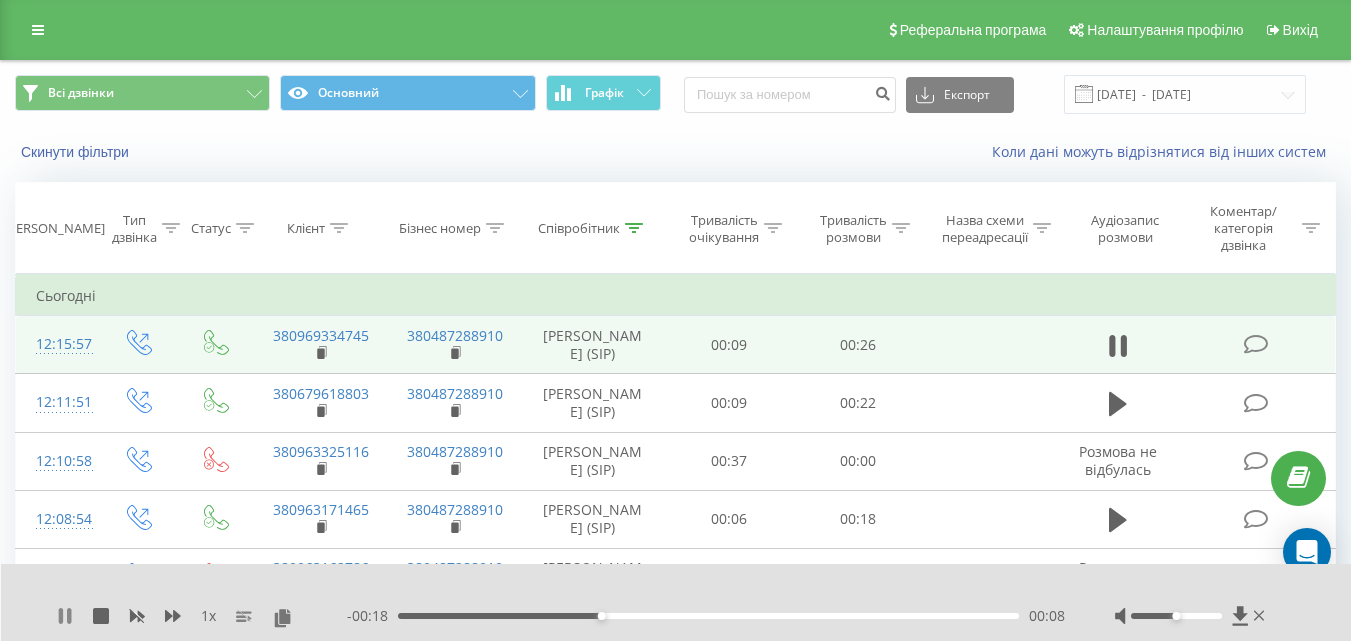click 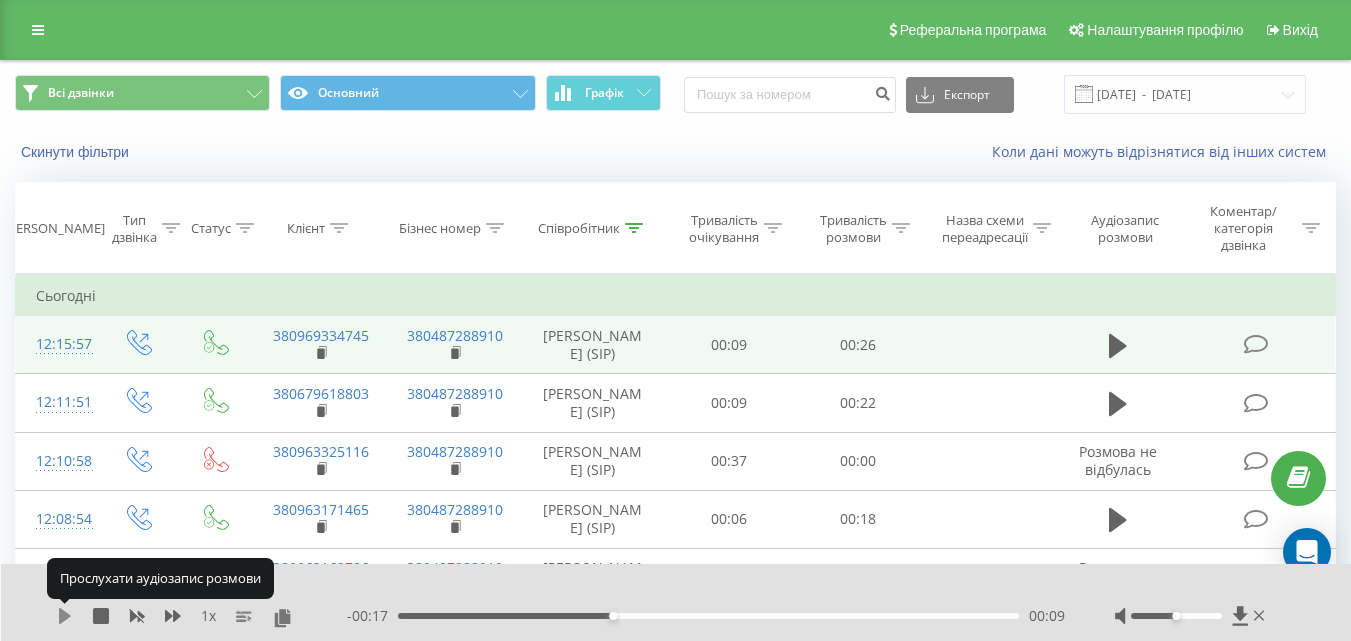 click 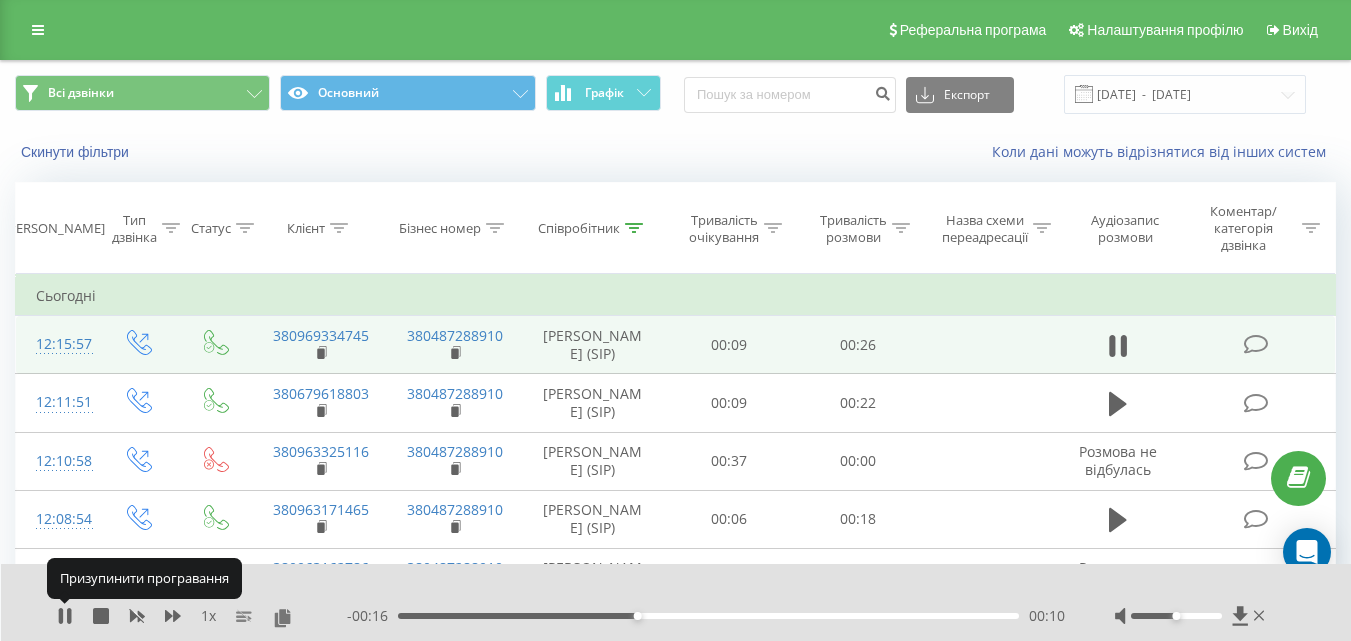 click 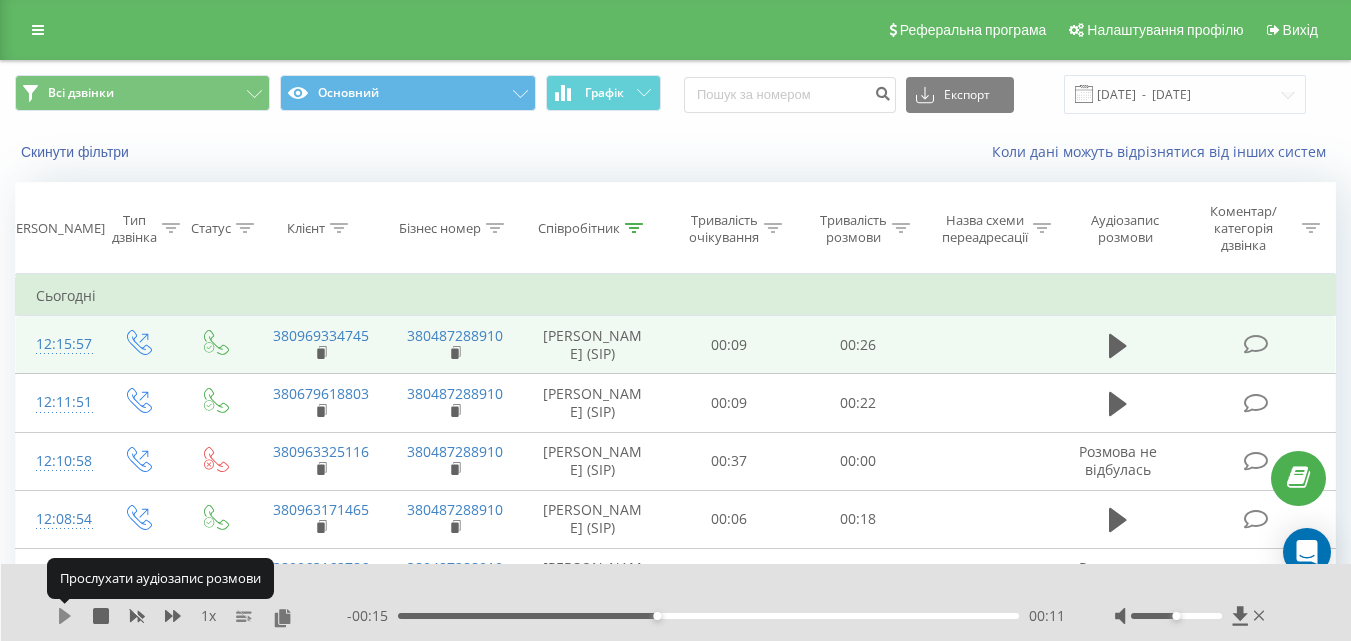 click 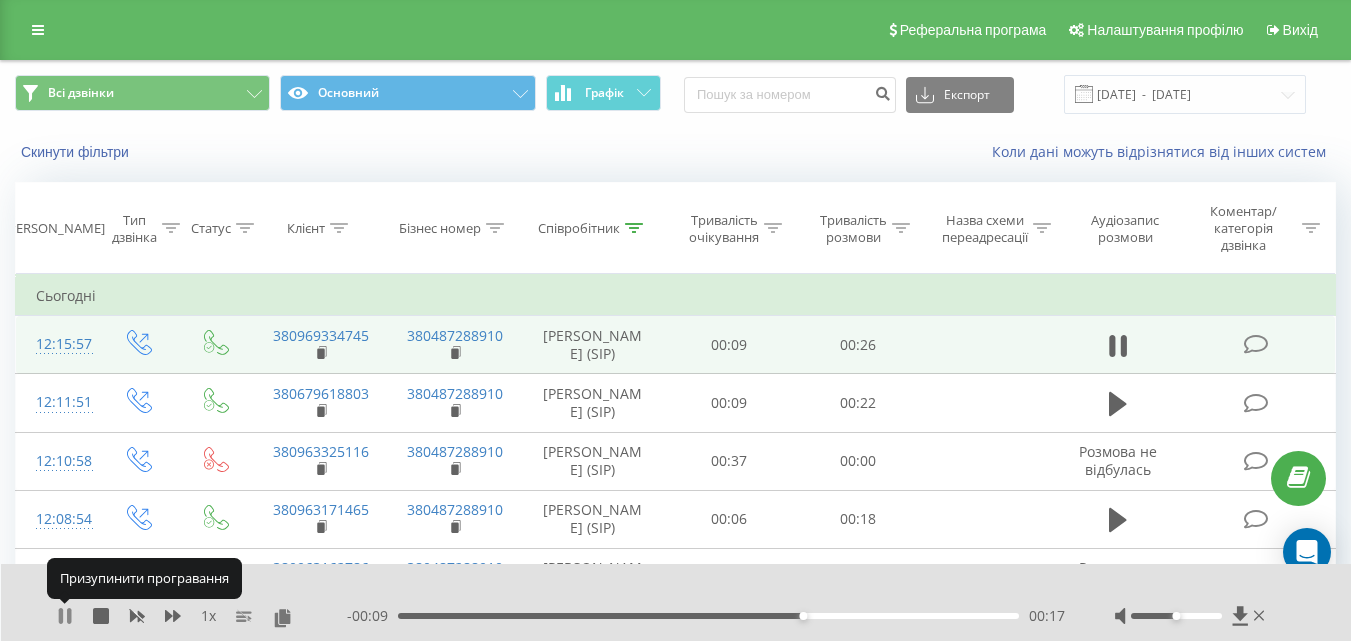 click 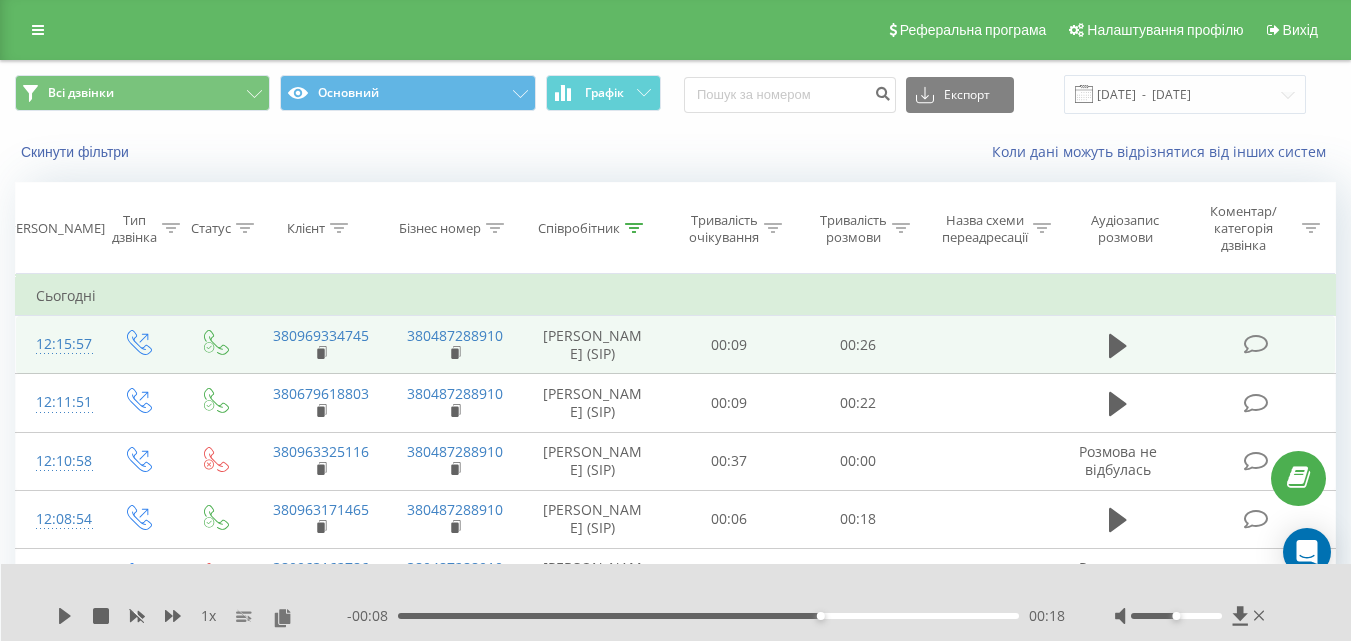 click on "1 x" at bounding box center (202, 616) 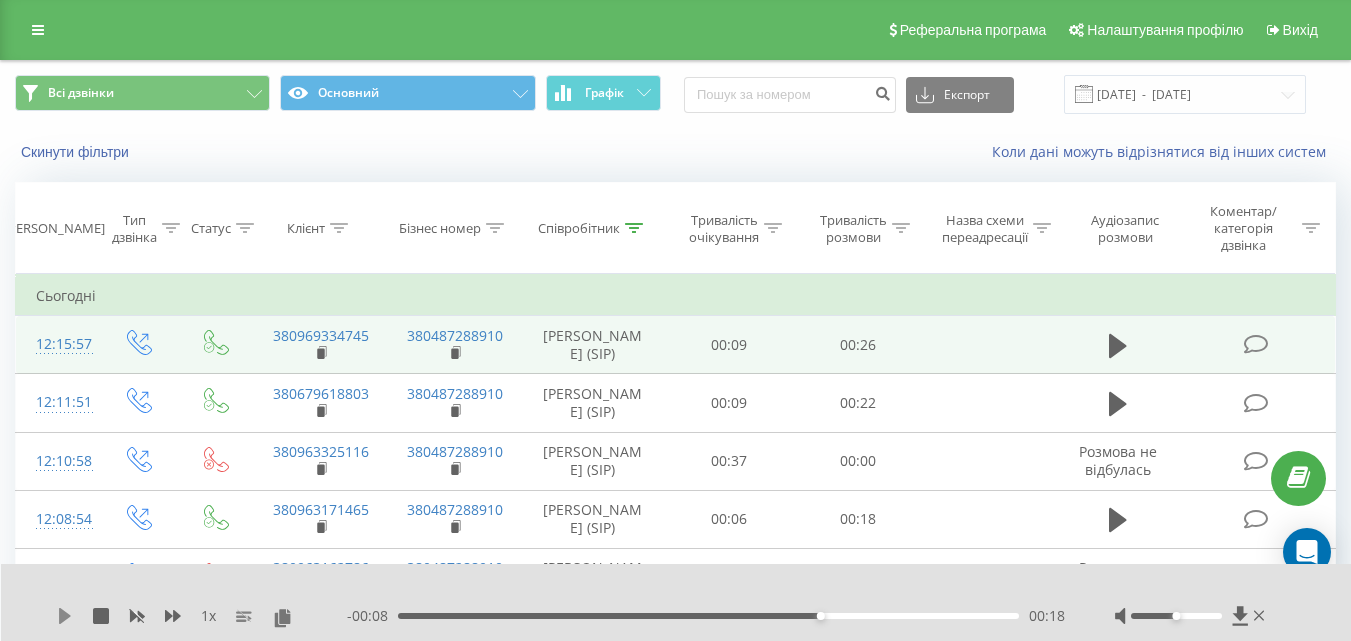click 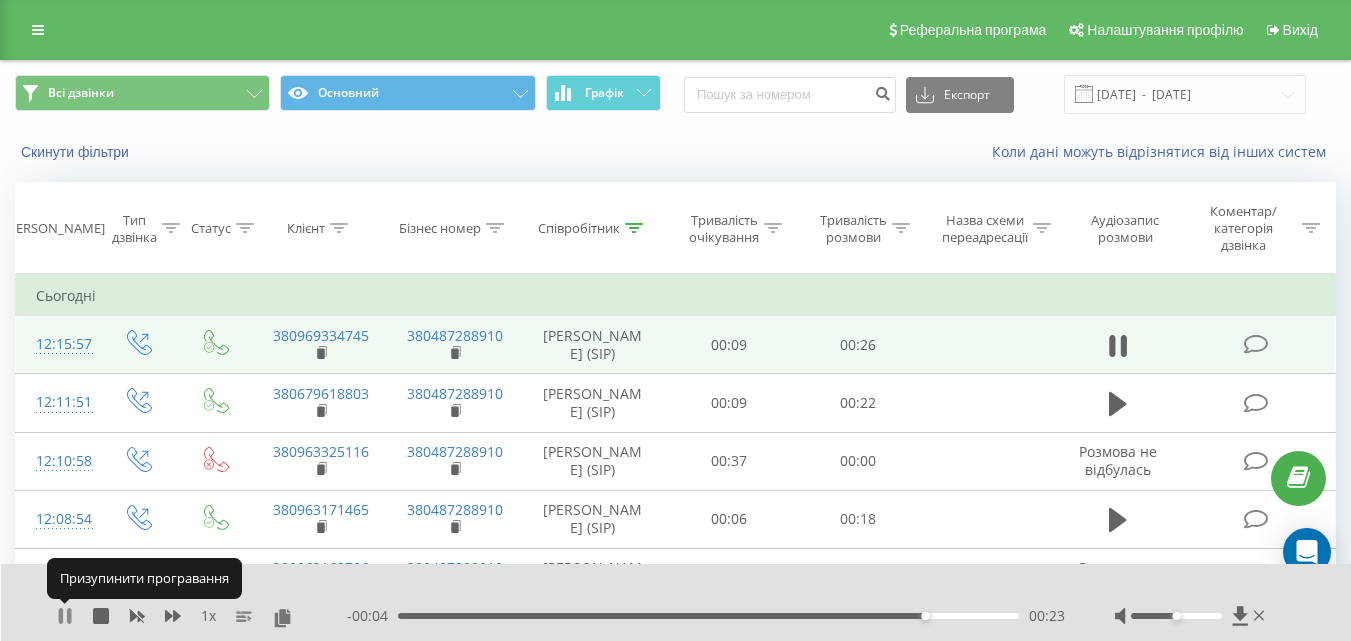 click 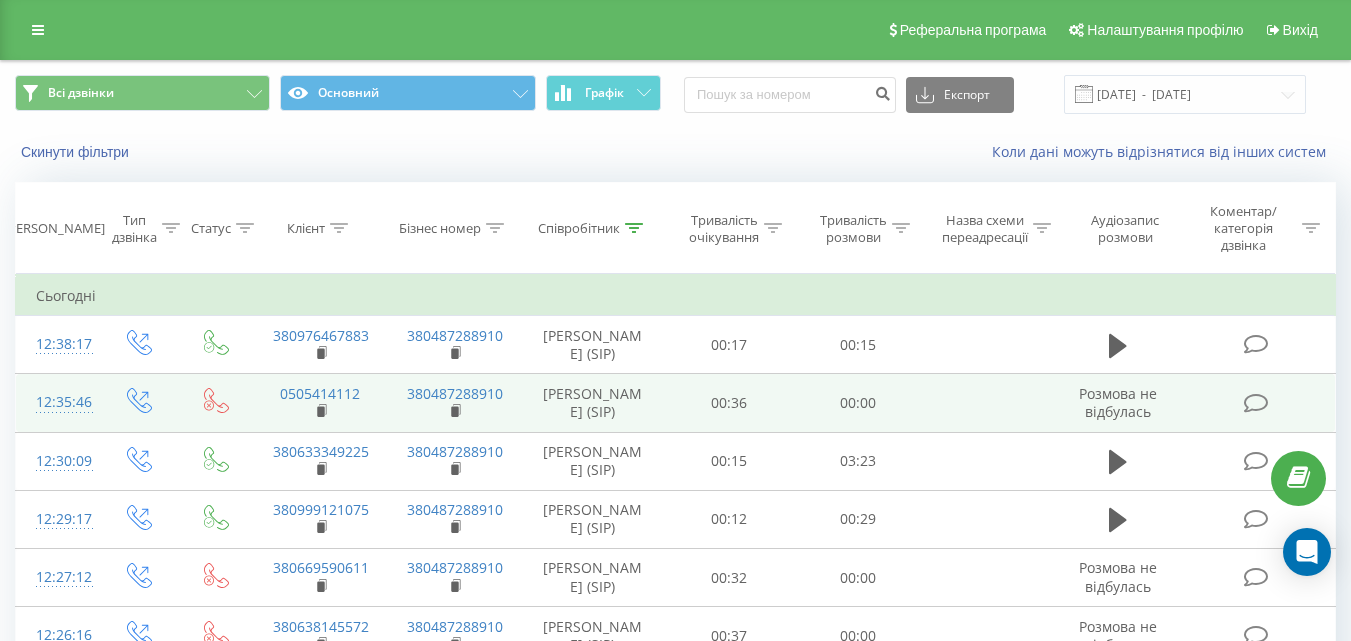 scroll, scrollTop: 0, scrollLeft: 0, axis: both 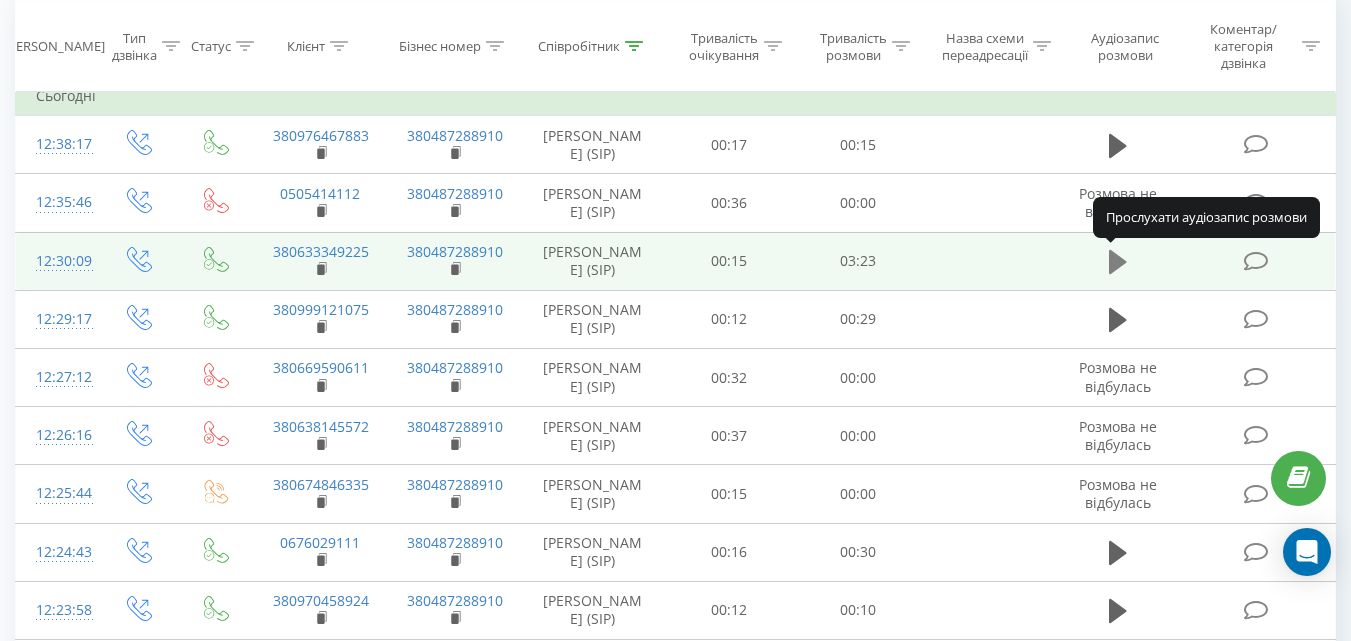 click 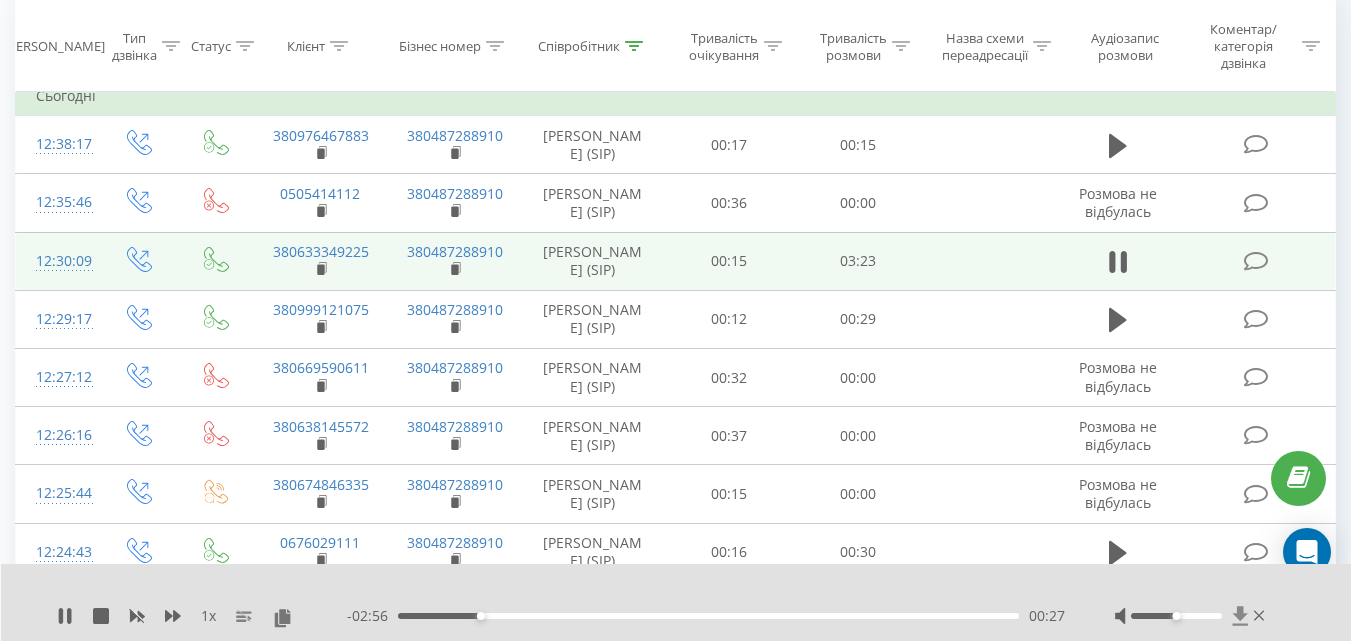 click 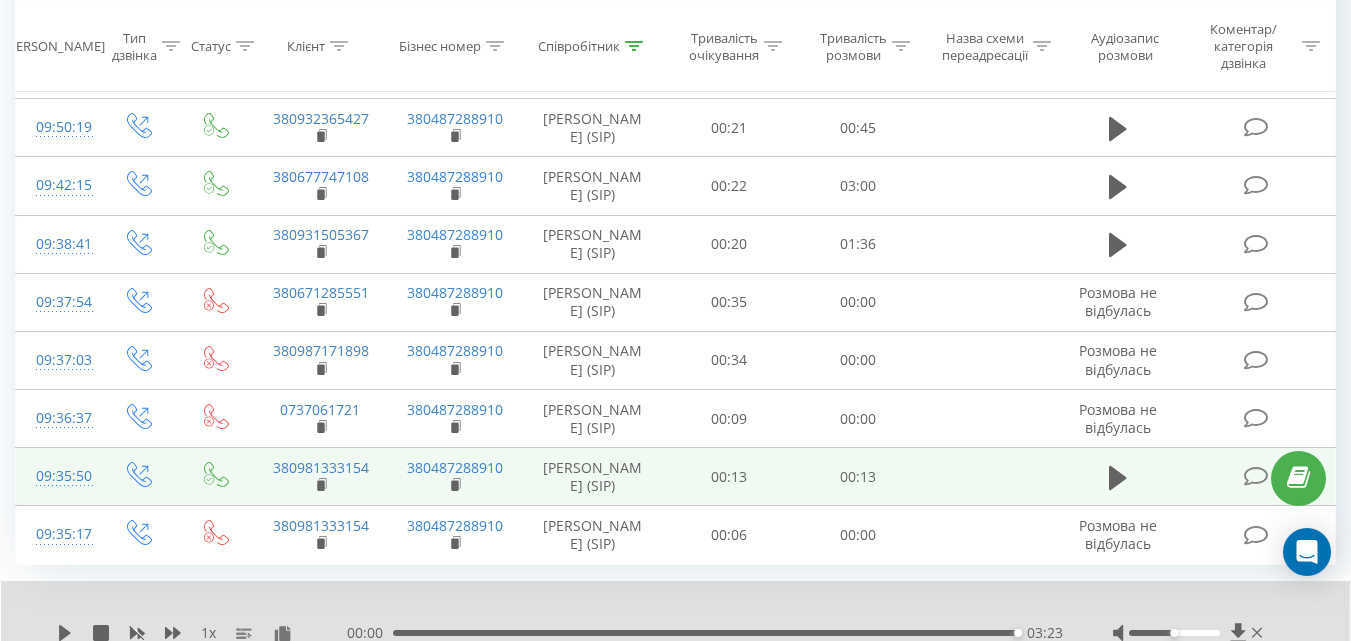 scroll, scrollTop: 3668, scrollLeft: 0, axis: vertical 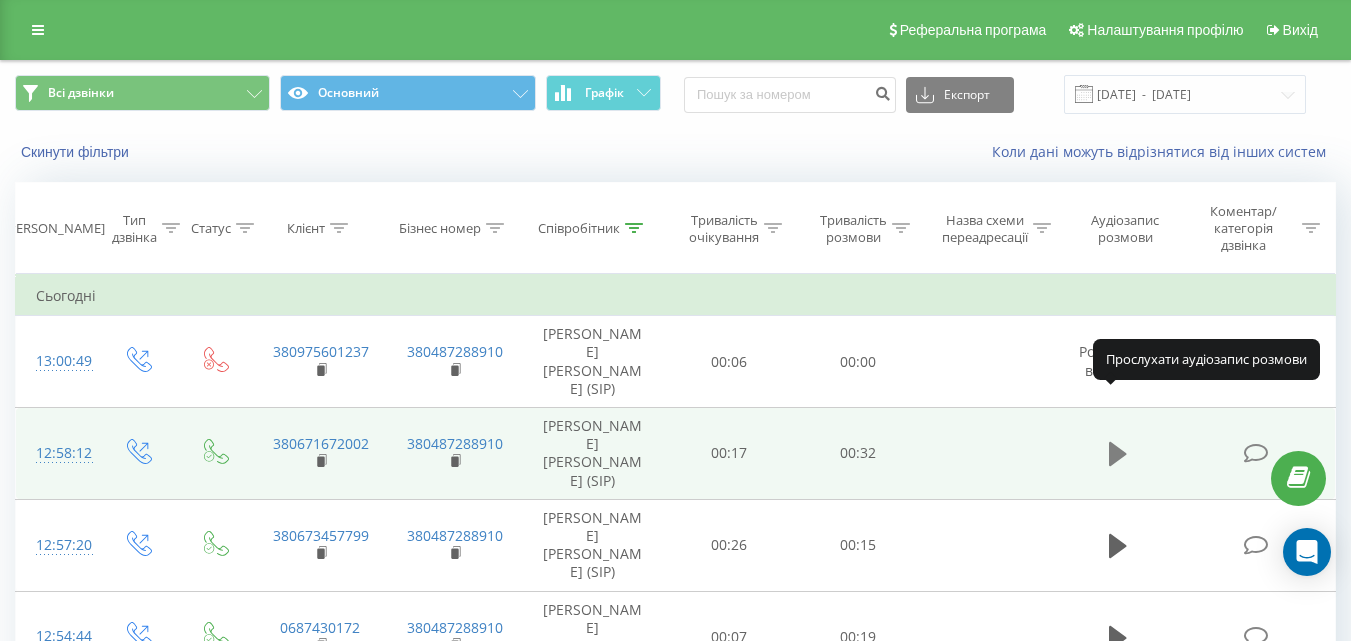 click 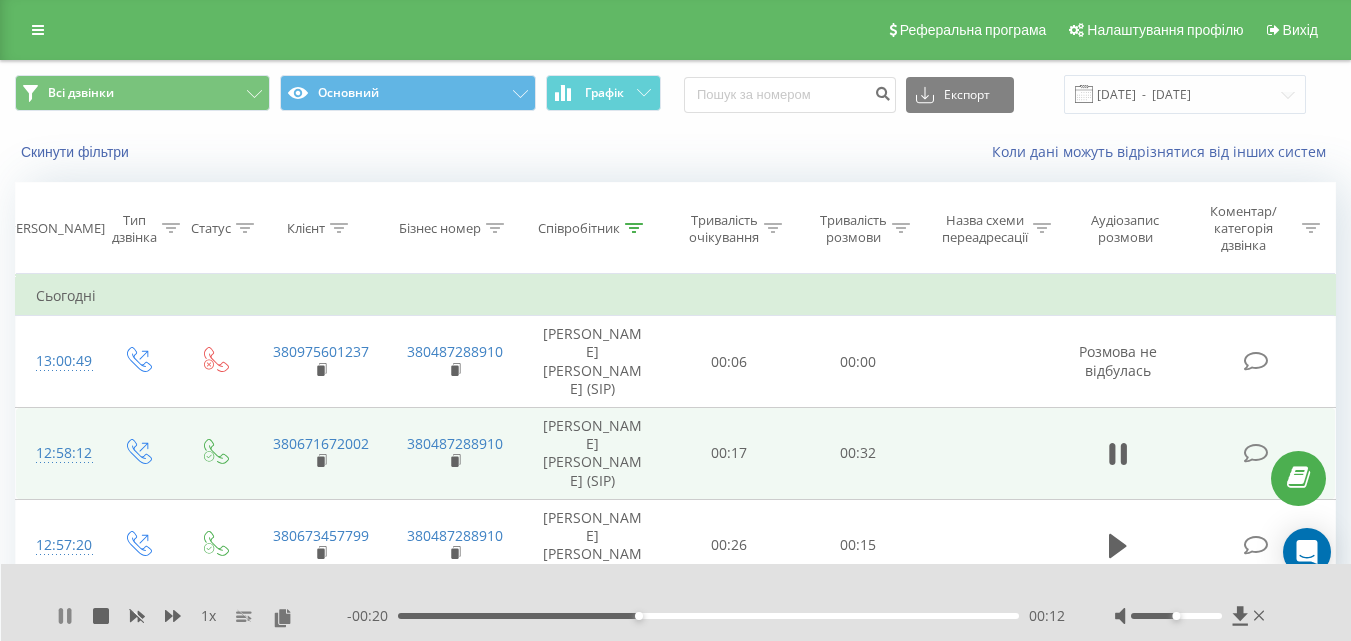 click 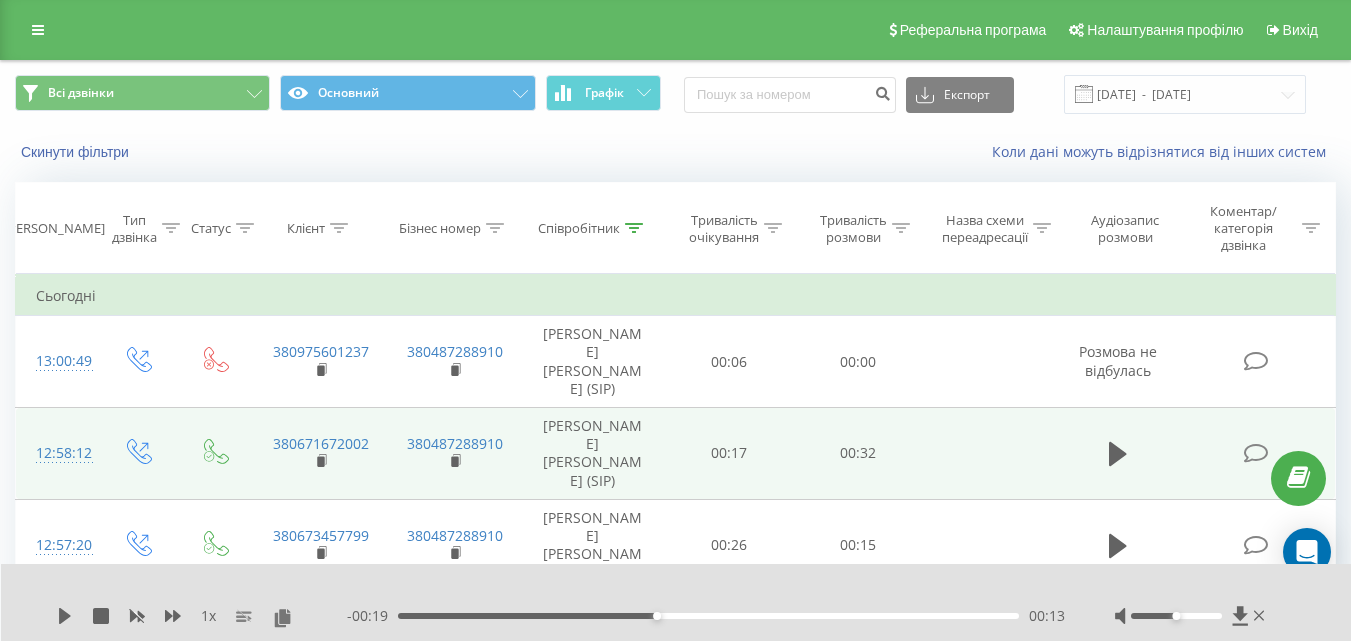 click on "1 x  - 00:19 00:13   00:13" at bounding box center [676, 602] 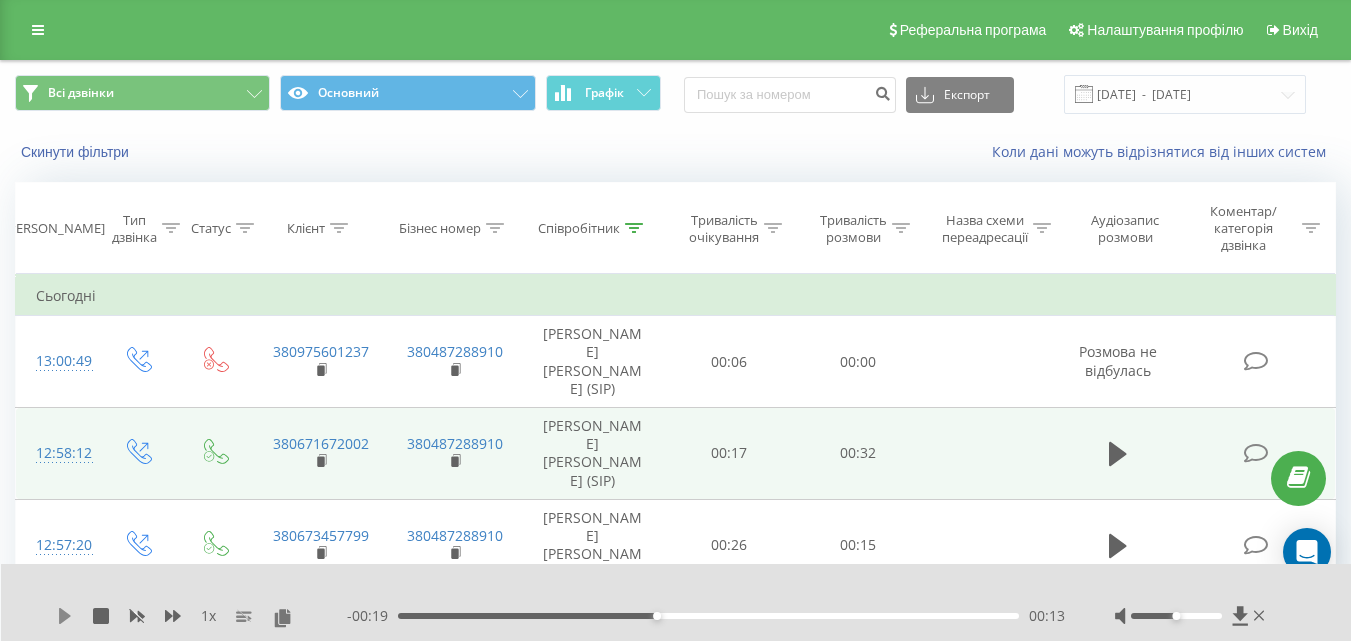 click 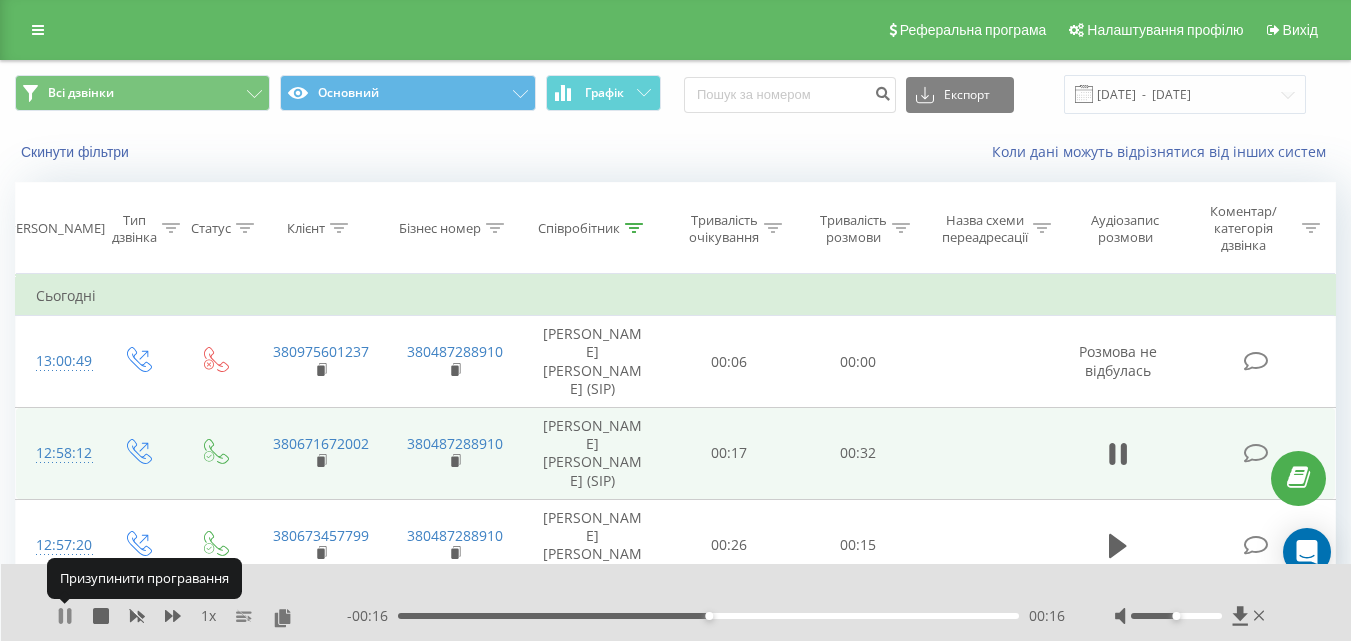 click 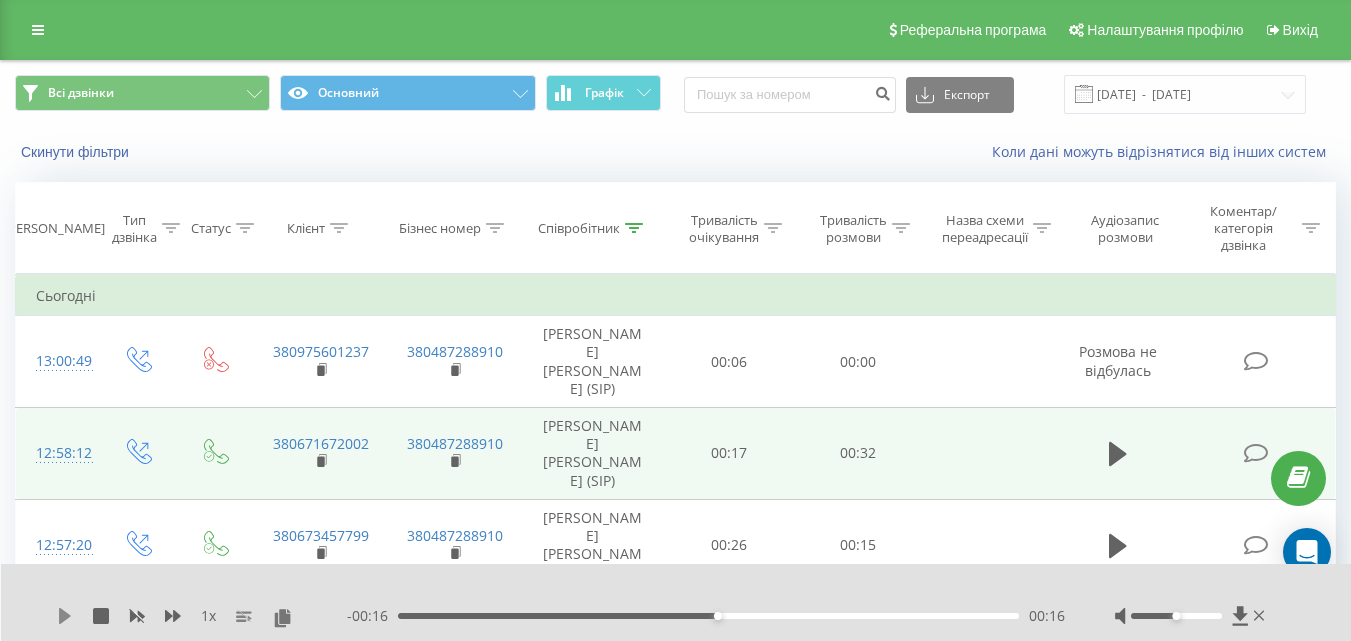 click 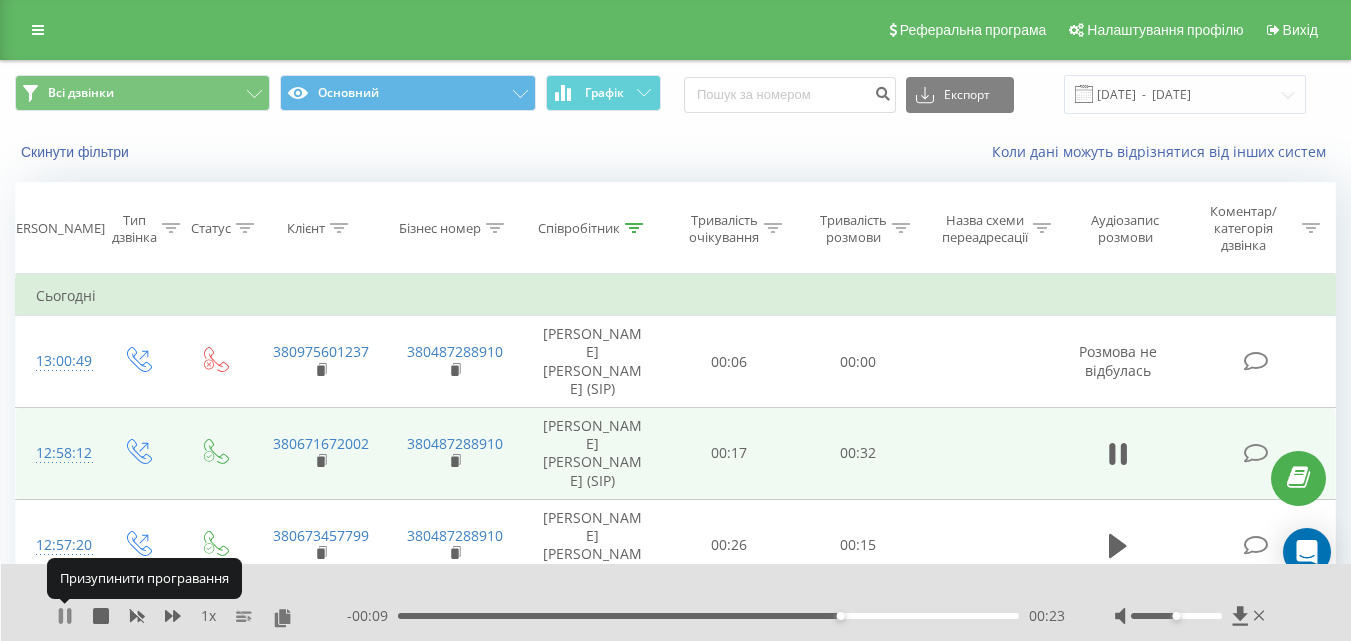 click 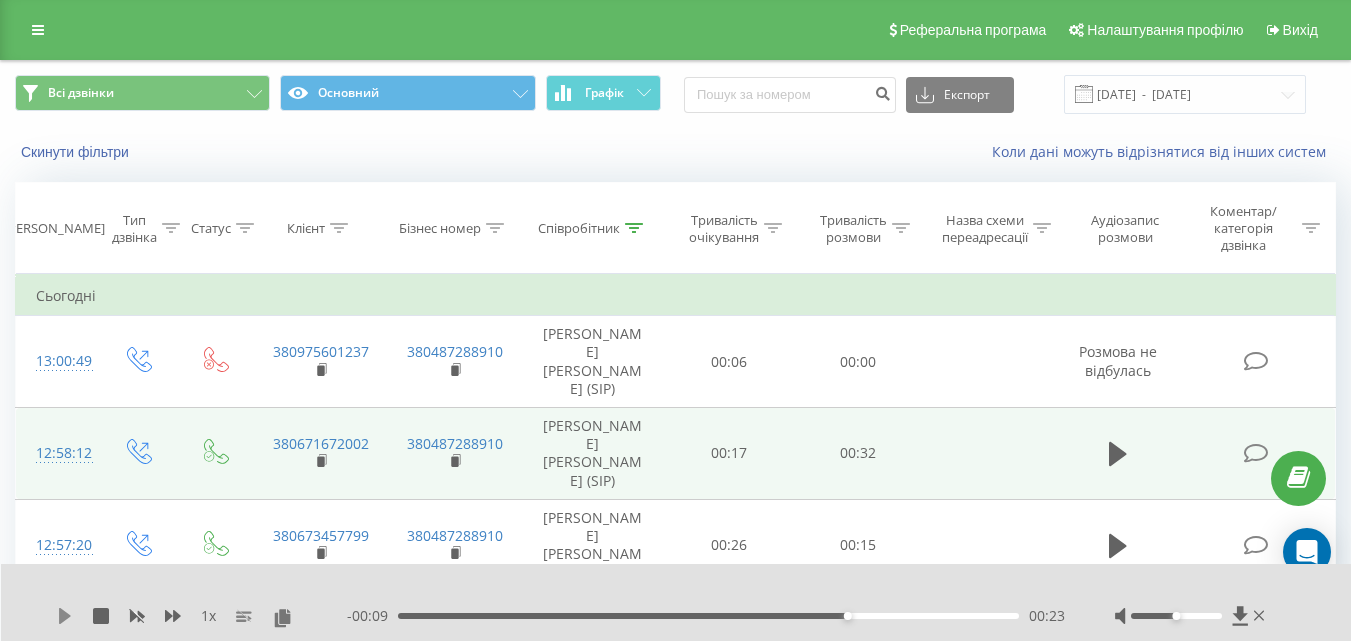 click 